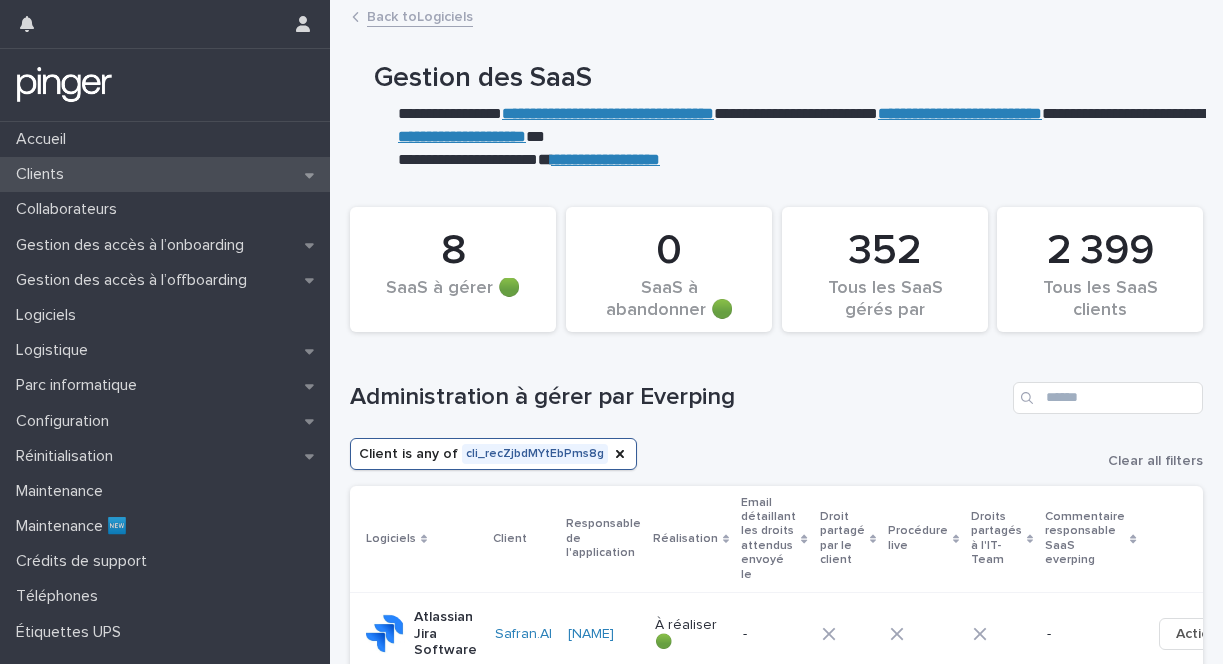 scroll, scrollTop: 0, scrollLeft: 0, axis: both 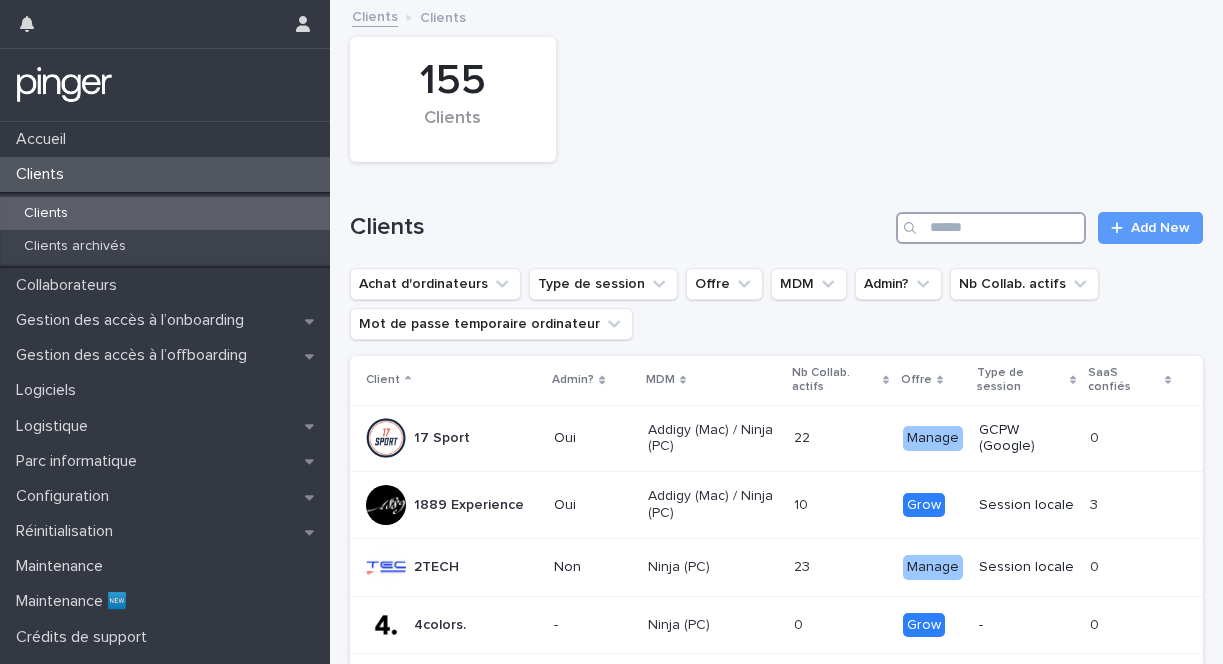 click at bounding box center (991, 228) 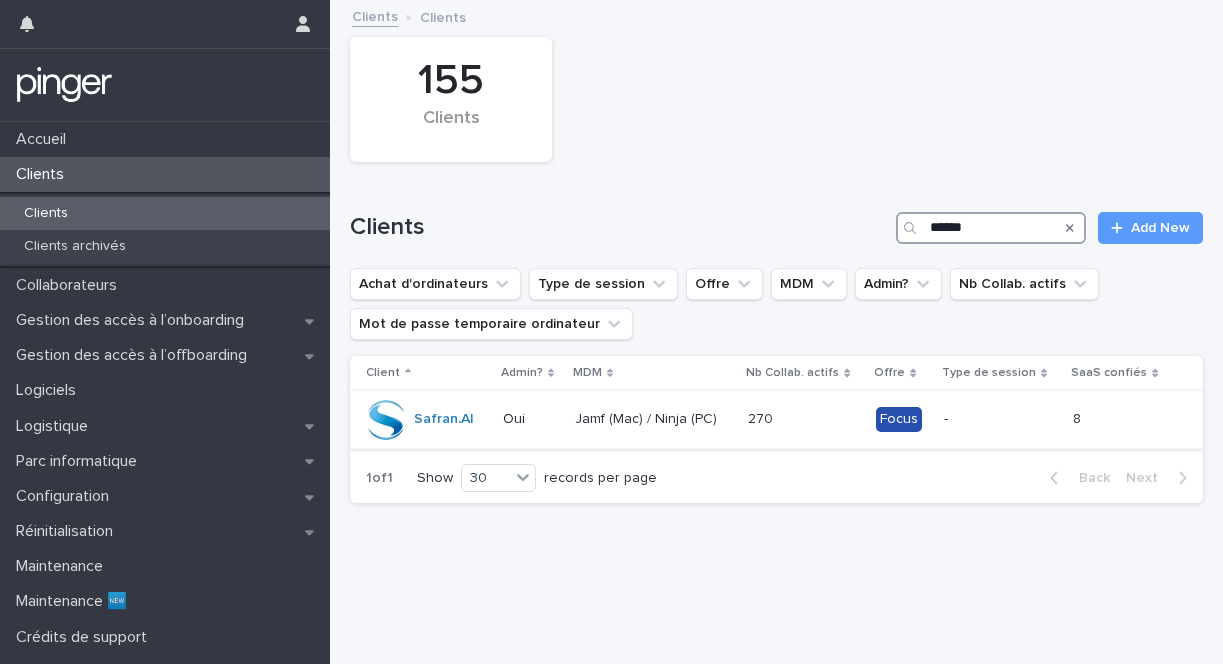 type on "******" 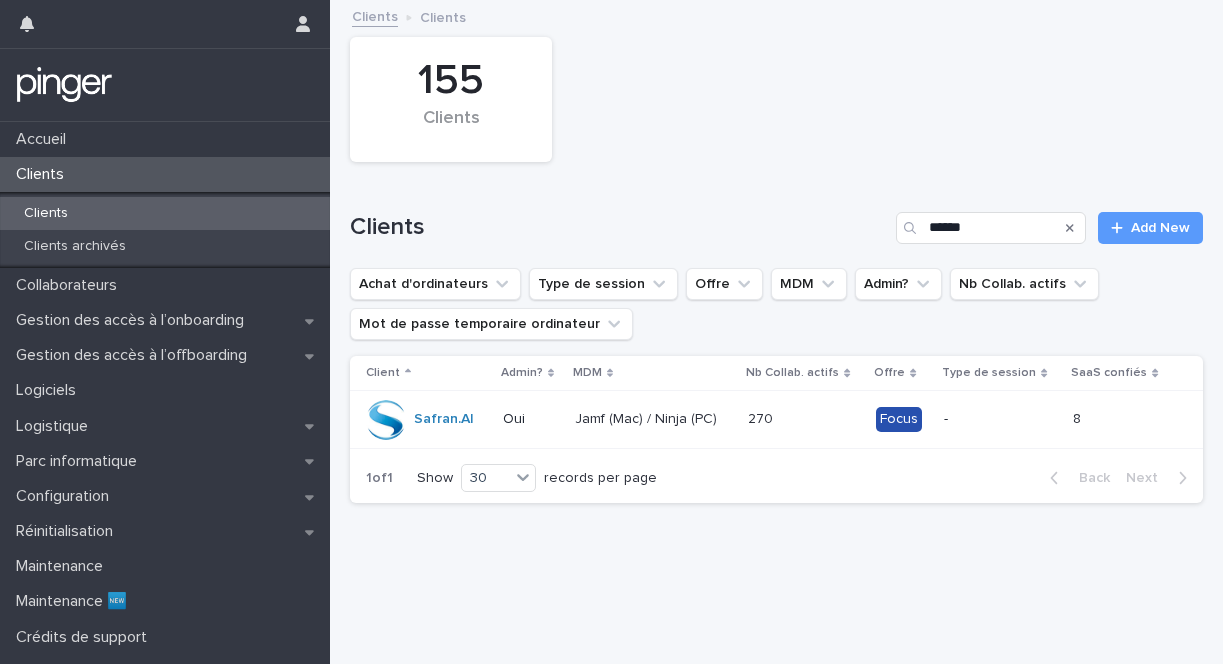 click on "Oui" at bounding box center (531, 419) 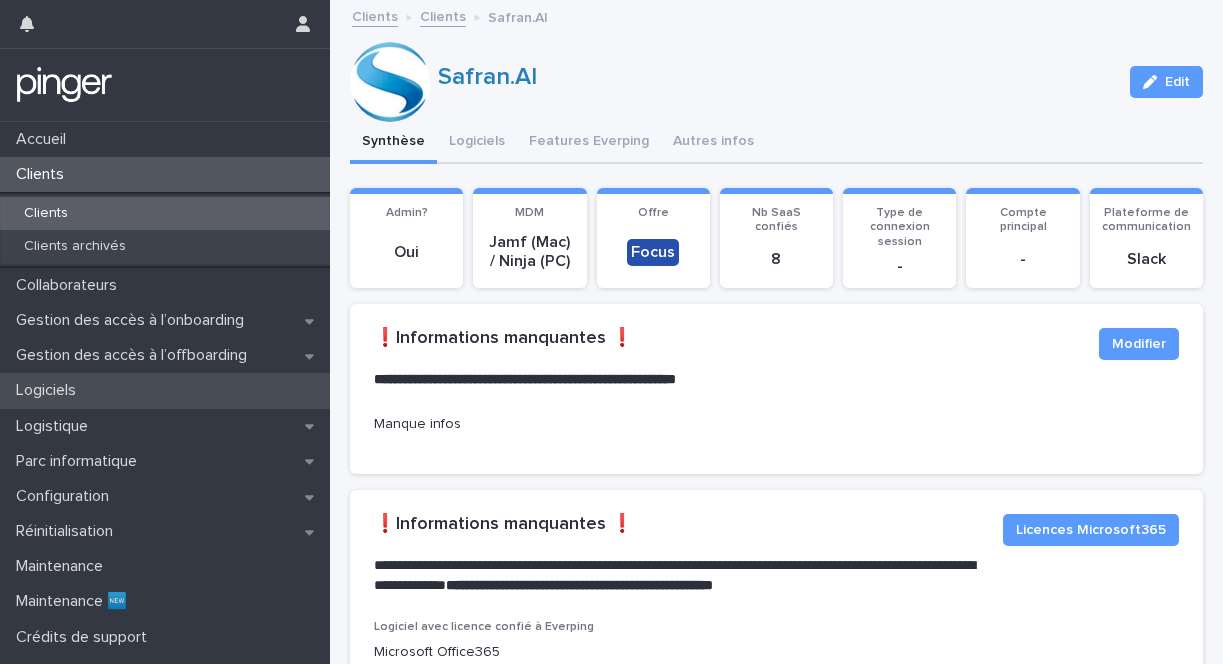 click on "Logiciels" at bounding box center (50, 390) 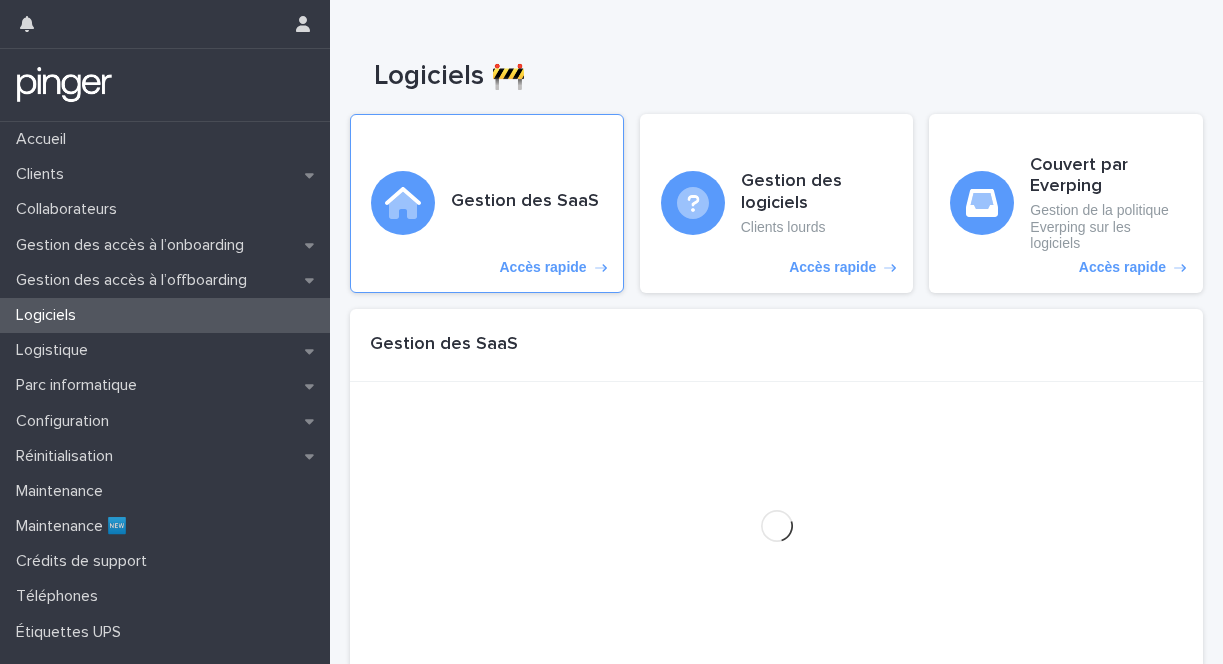 click on "Gestion des SaaS Accès rapide" at bounding box center [487, 204] 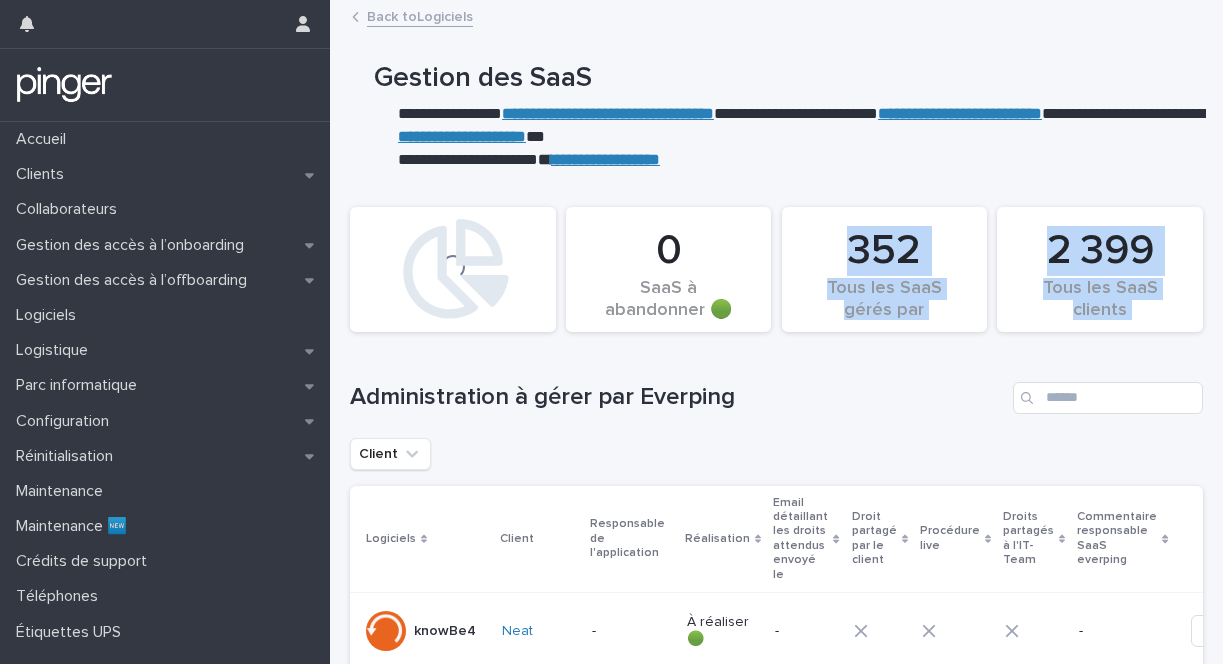 click on "2 399 Tous les SaaS clients 352 Tous les SaaS gérés par Everping 0 SaaS à abandonner ● Loading..." at bounding box center (776, 269) 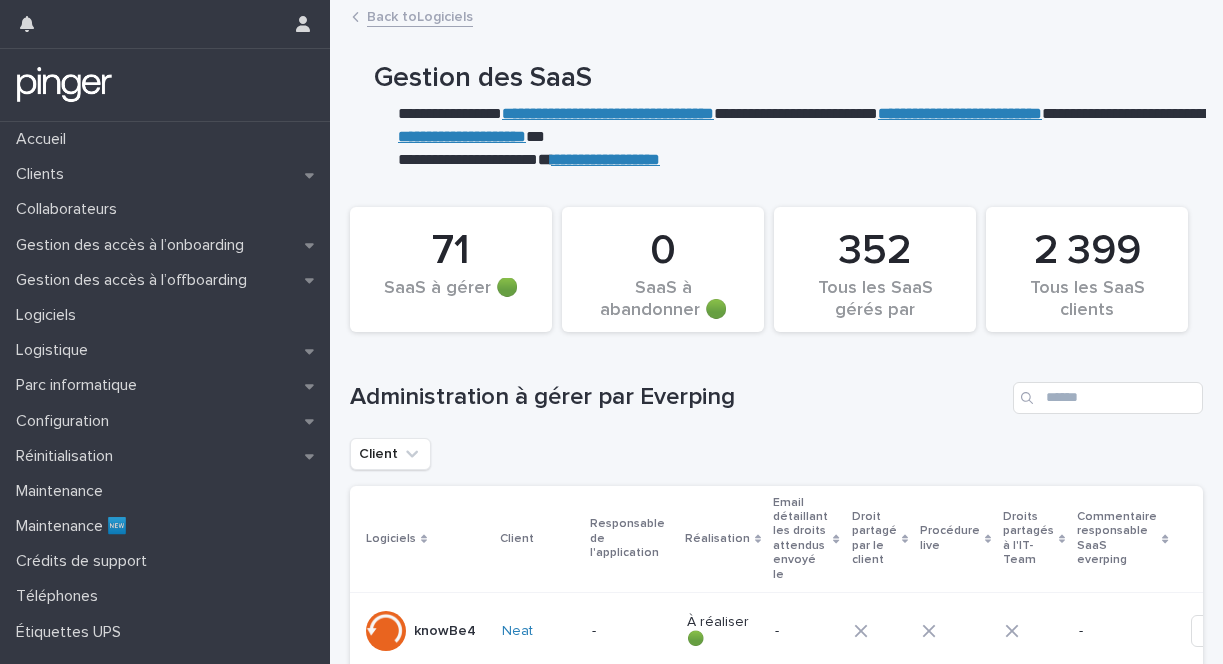 click on "2 399 Tous les SaaS clients 352 Tous les SaaS gérés par Everping 0 SaaS à abandonner ● 71 SaaS à gérer ●" at bounding box center [776, 257] 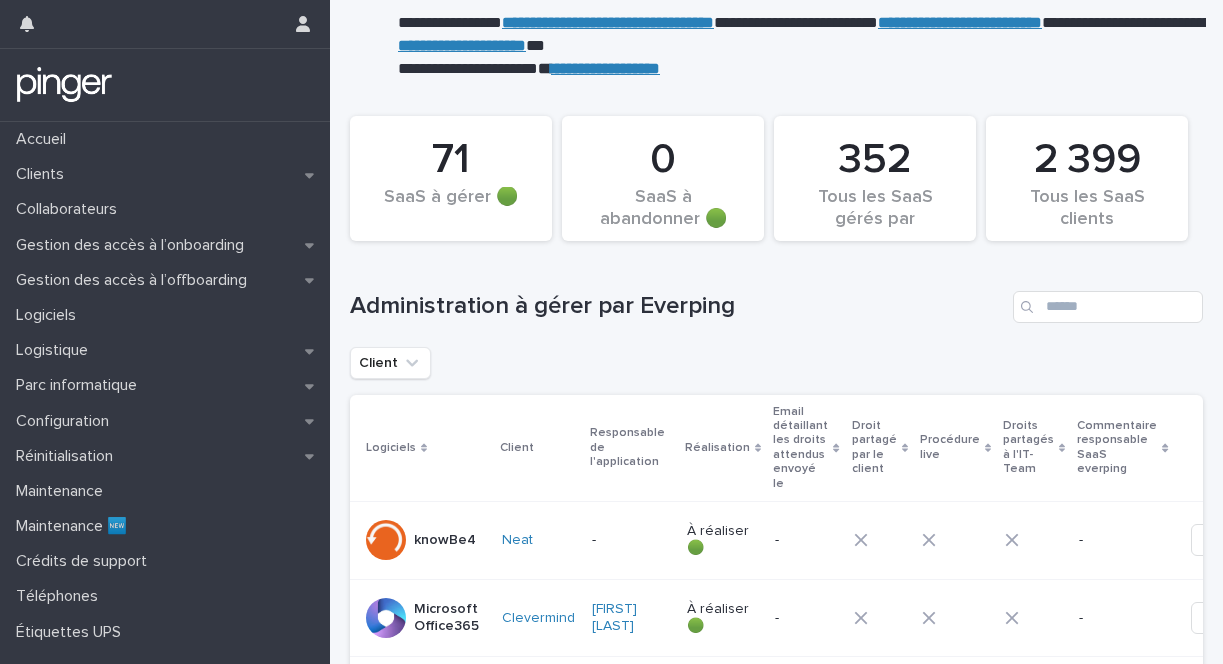 scroll, scrollTop: 103, scrollLeft: 0, axis: vertical 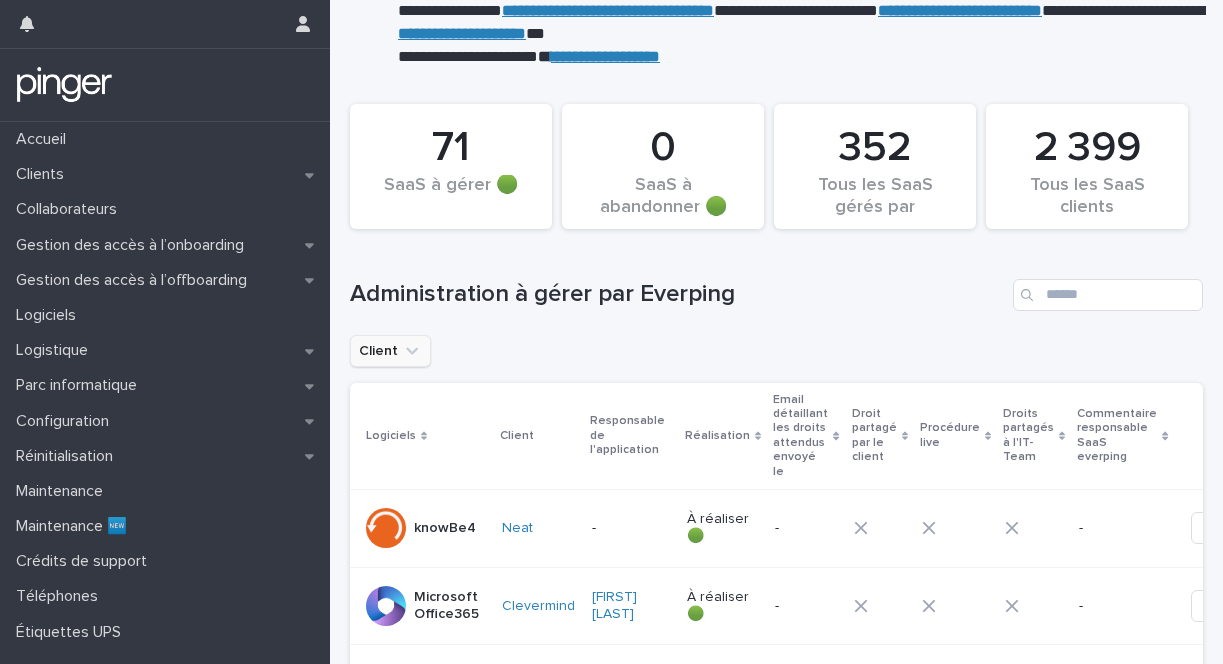 click on "Client" at bounding box center [390, 351] 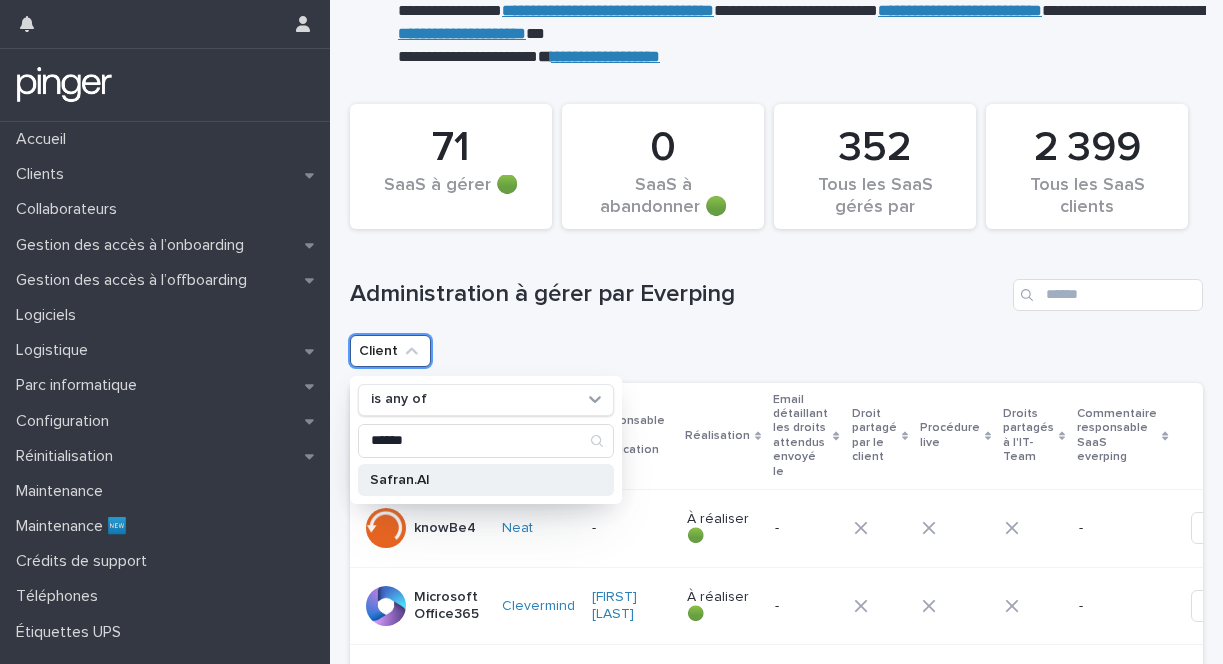 type on "******" 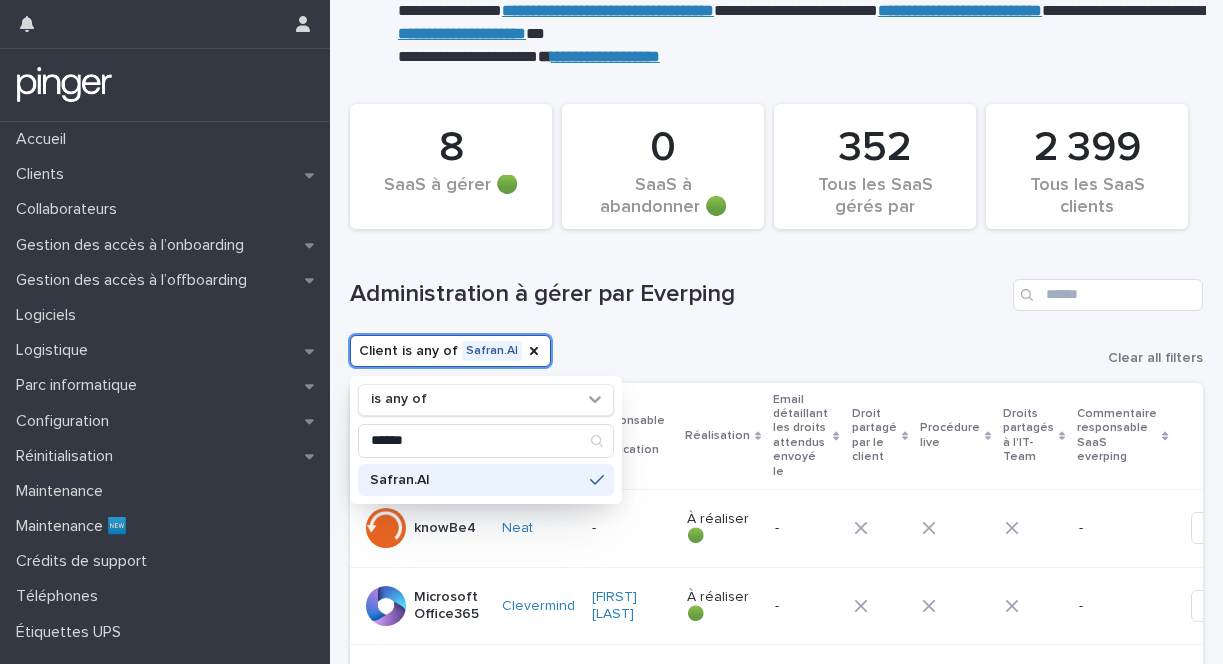 click on "Administration à gérer par Everping" at bounding box center [677, 294] 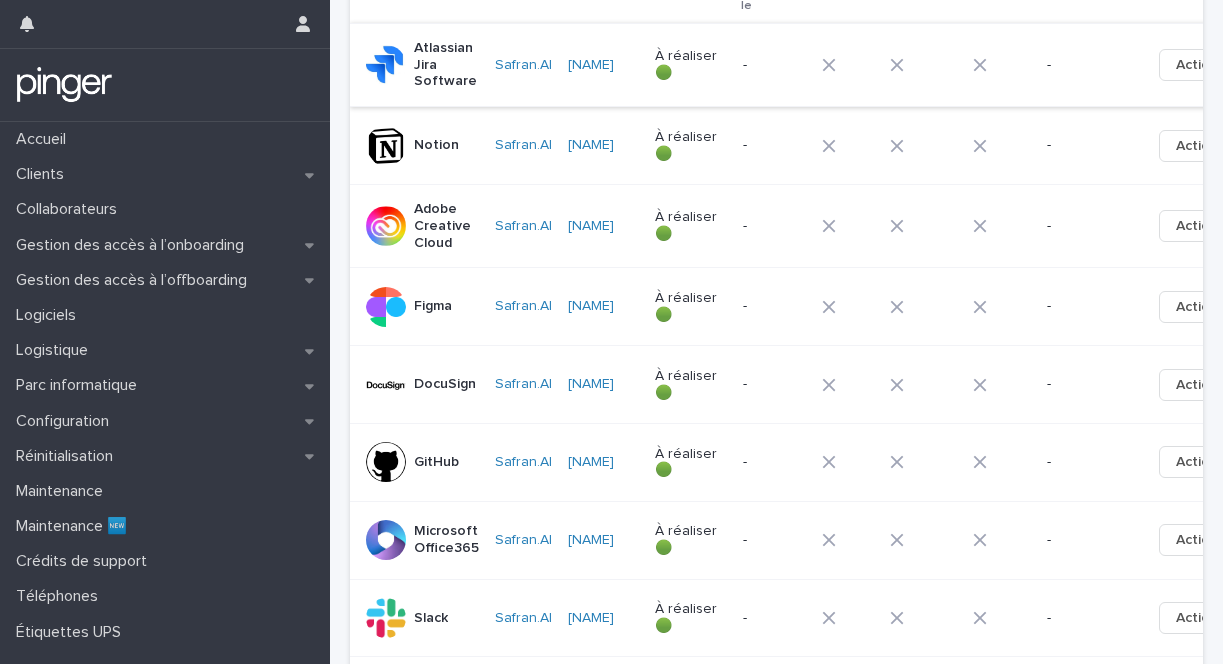 scroll, scrollTop: 573, scrollLeft: 0, axis: vertical 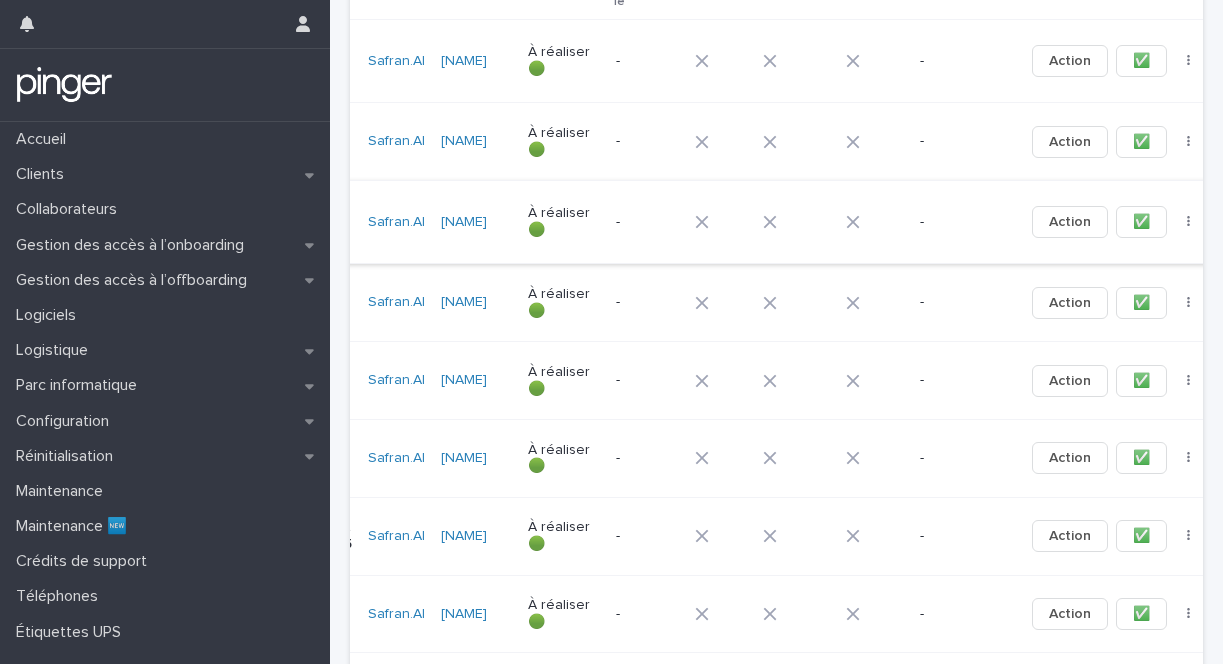 click on "✅" at bounding box center (1141, 222) 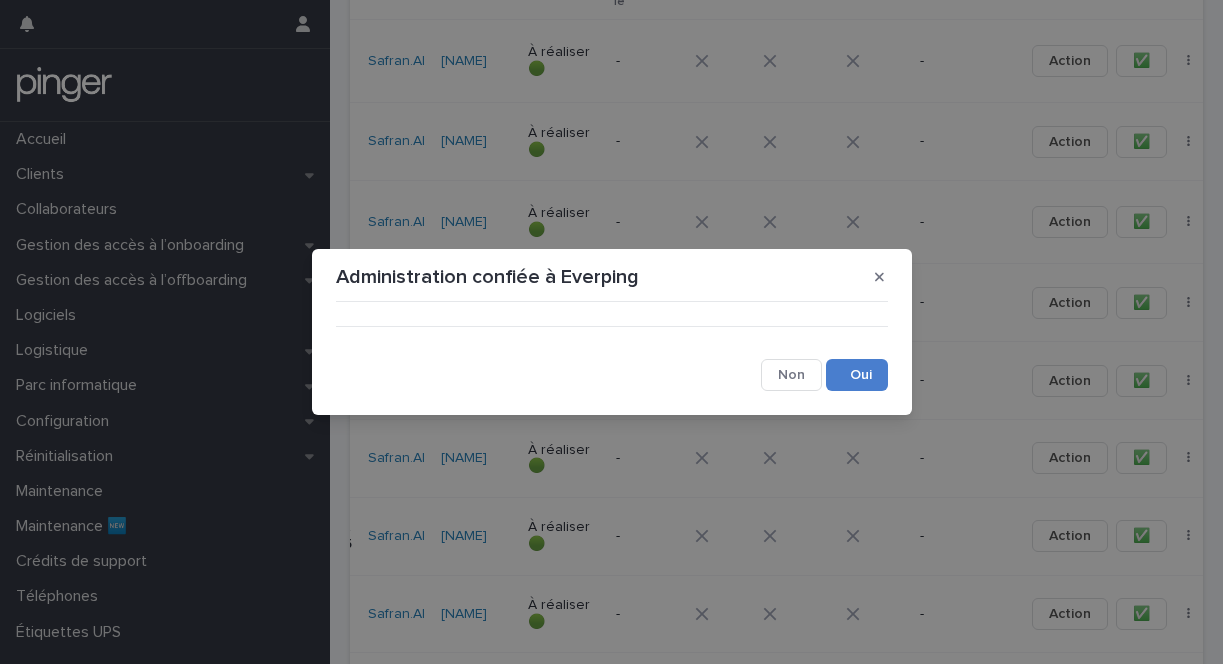 click on "Save" at bounding box center [857, 375] 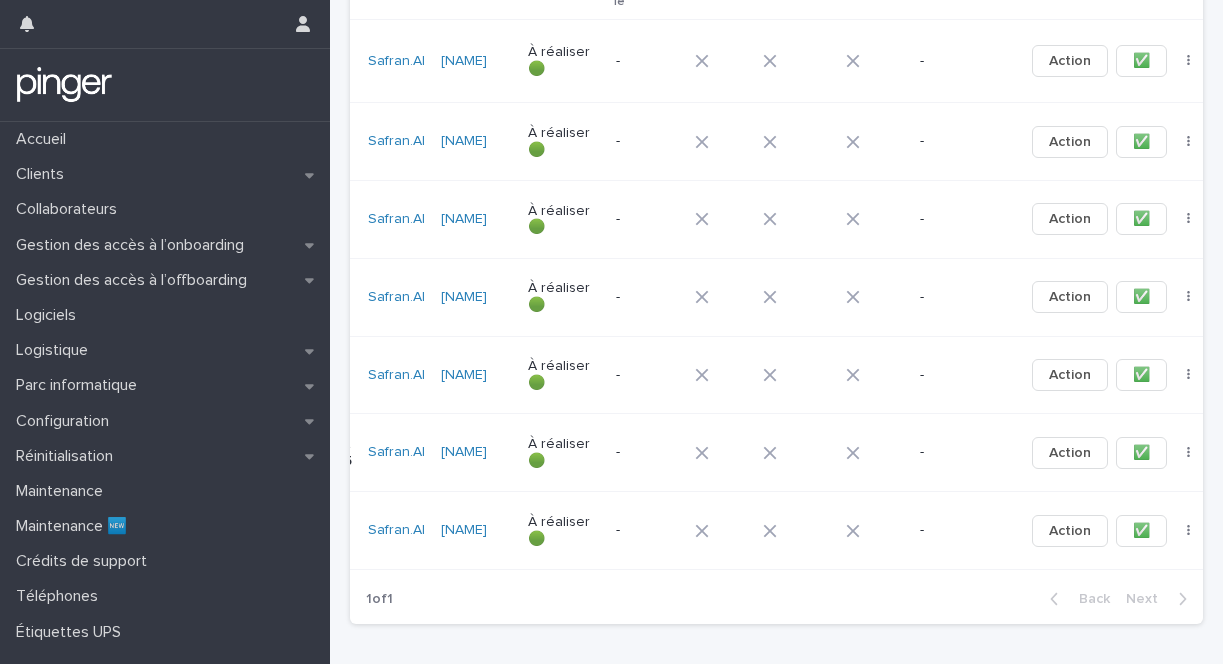 scroll, scrollTop: 531, scrollLeft: 0, axis: vertical 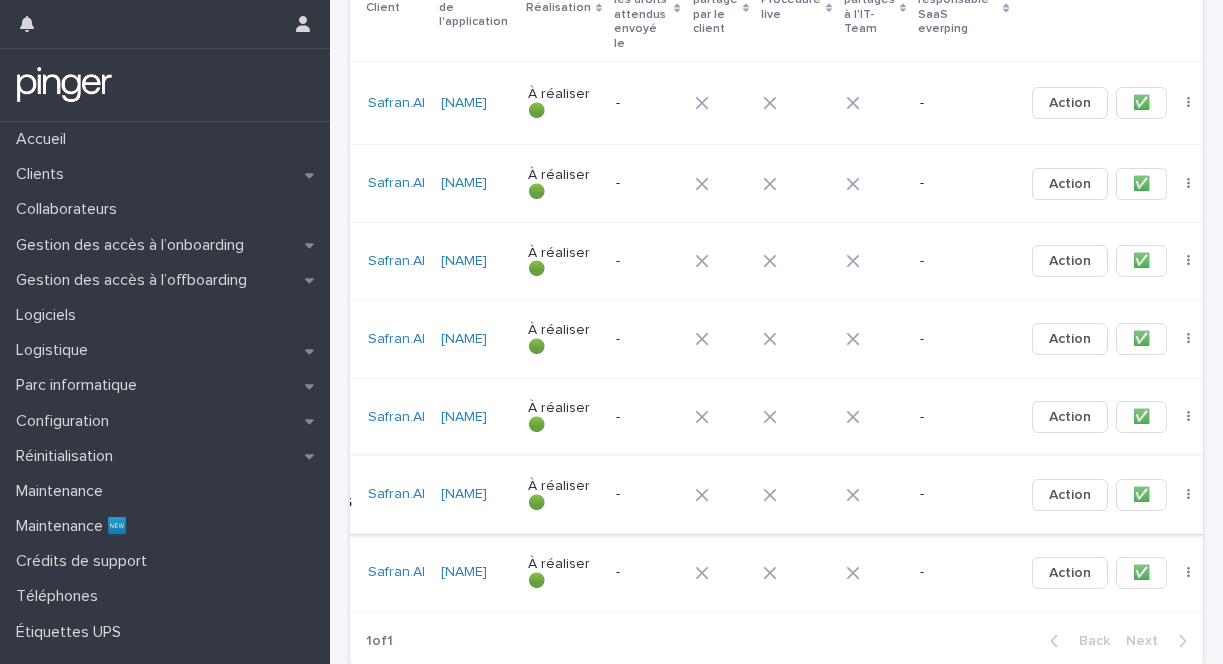 click on "✅" at bounding box center (1141, 495) 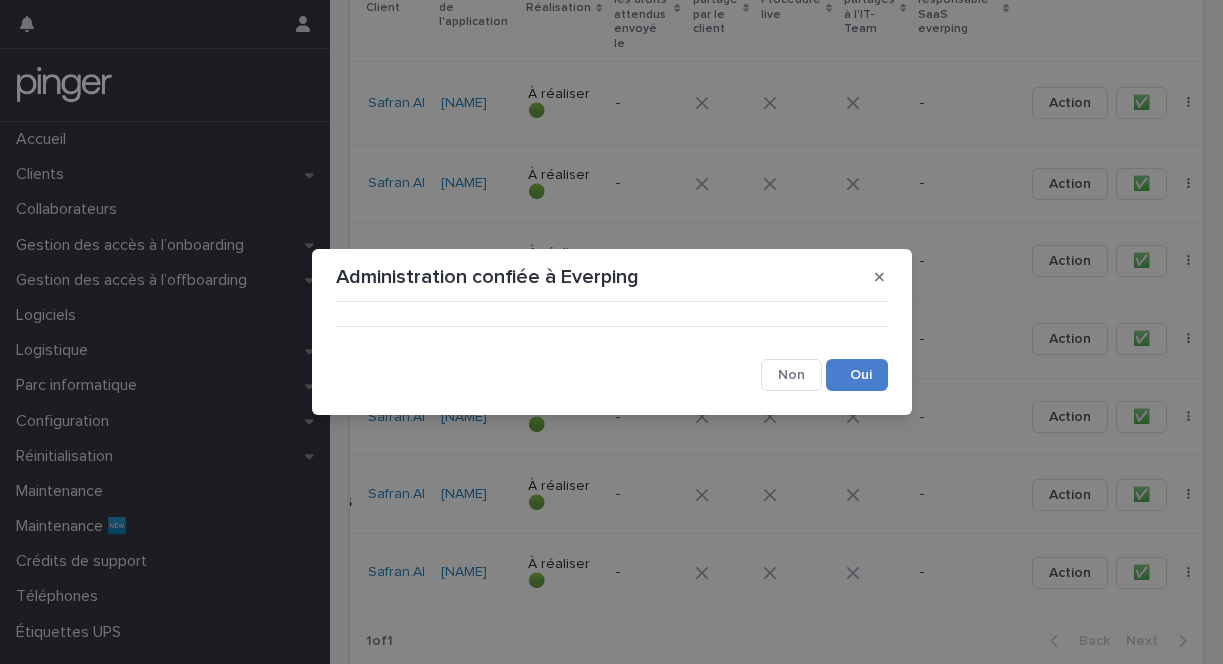 click on "Save" at bounding box center [857, 375] 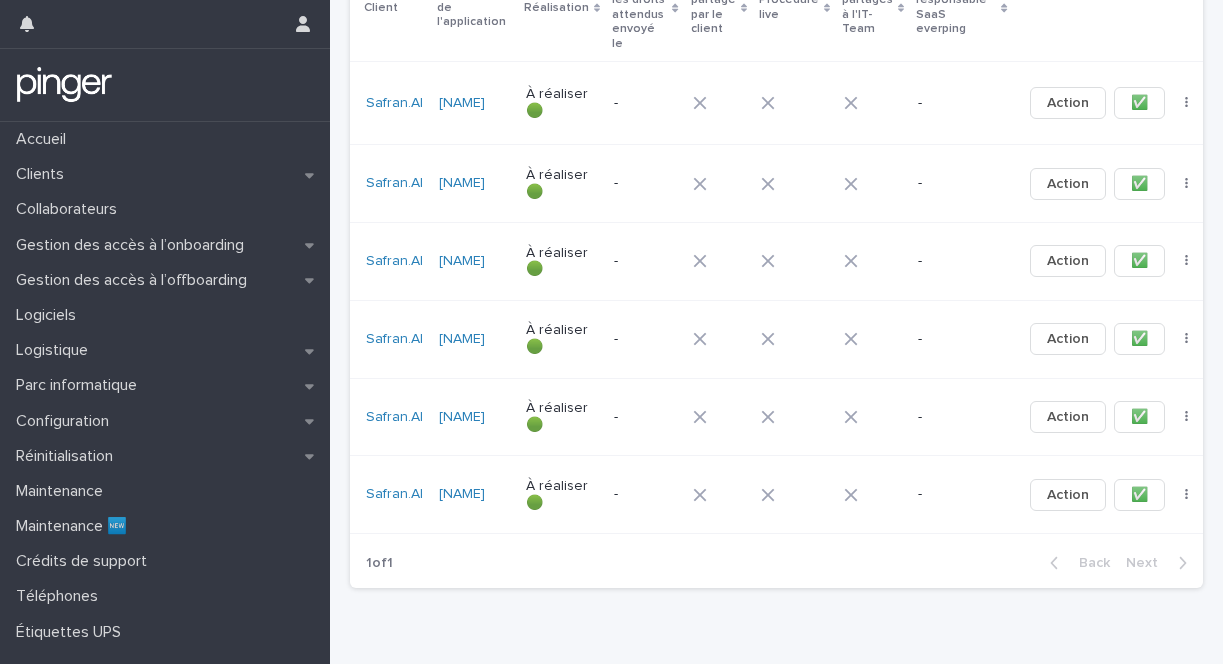 scroll, scrollTop: 0, scrollLeft: 125, axis: horizontal 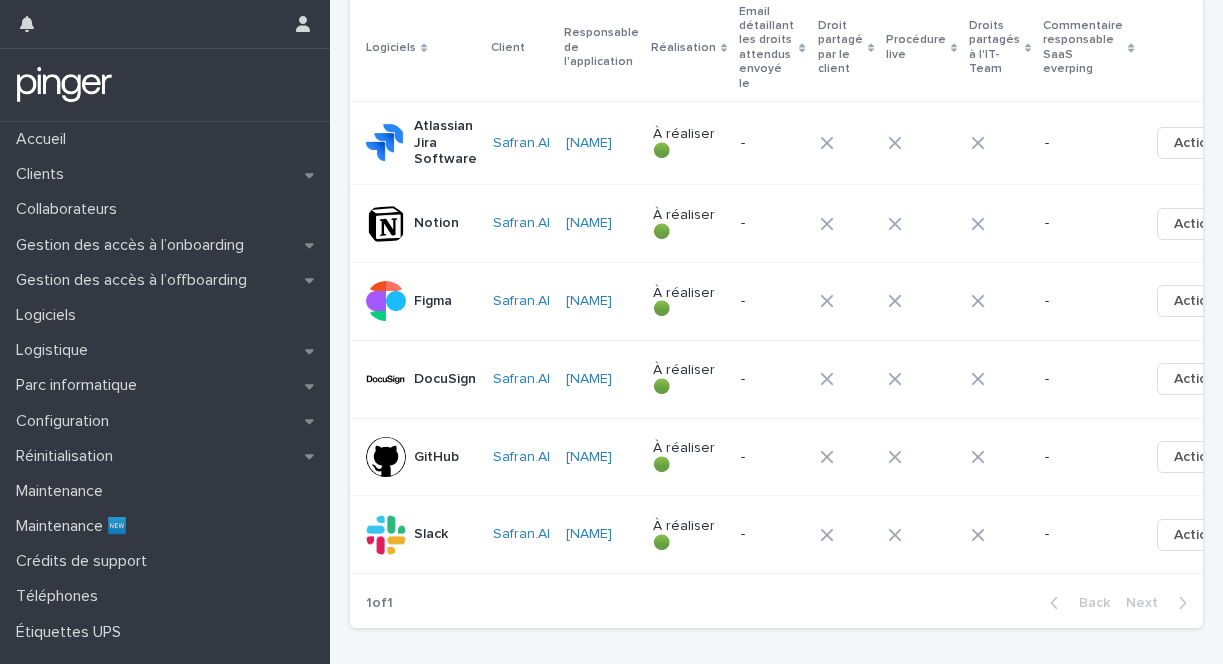 click on "Notion" at bounding box center (421, 224) 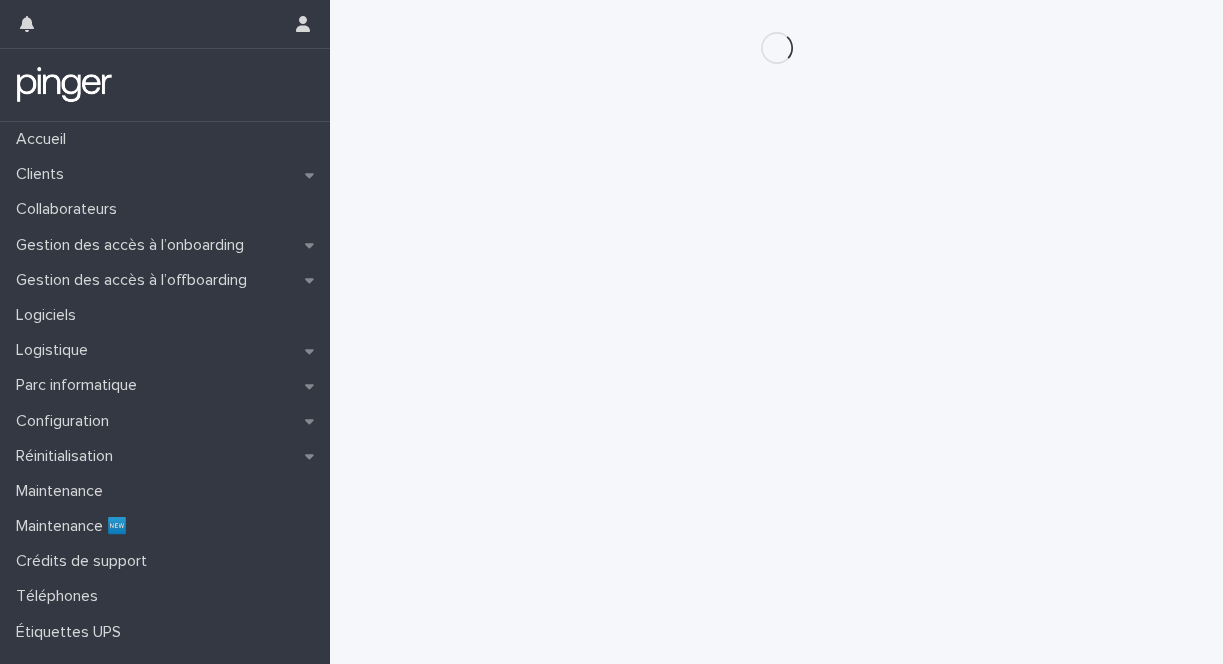 scroll, scrollTop: 0, scrollLeft: 0, axis: both 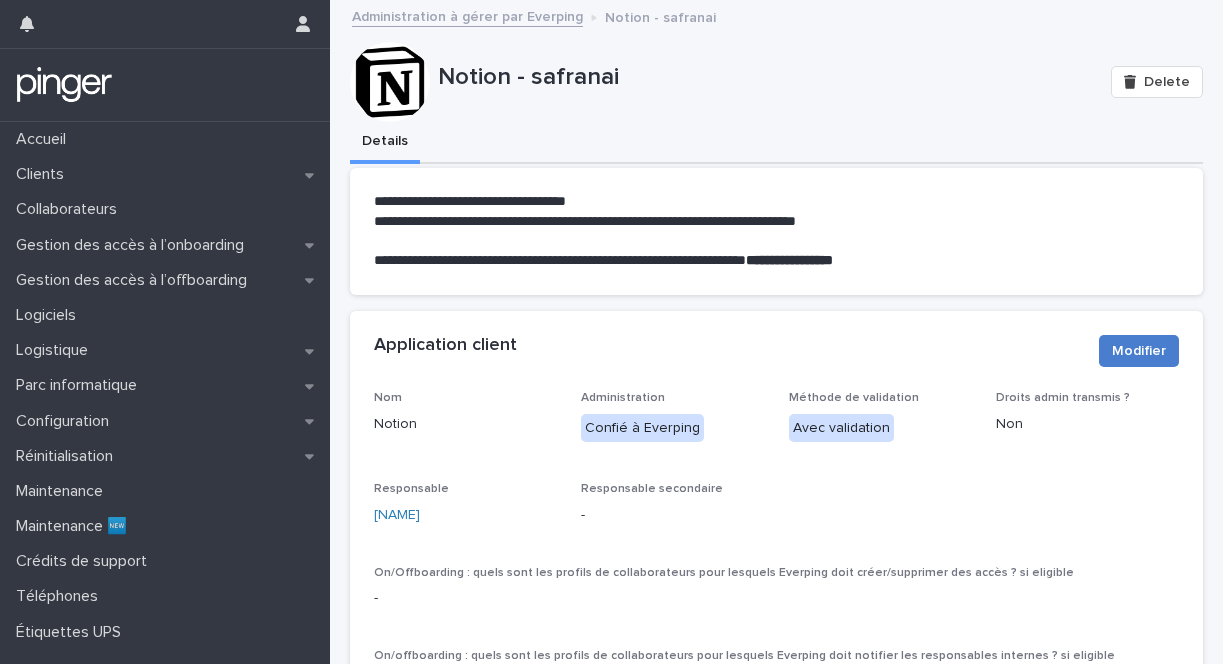 click on "Modifier" at bounding box center [1139, 351] 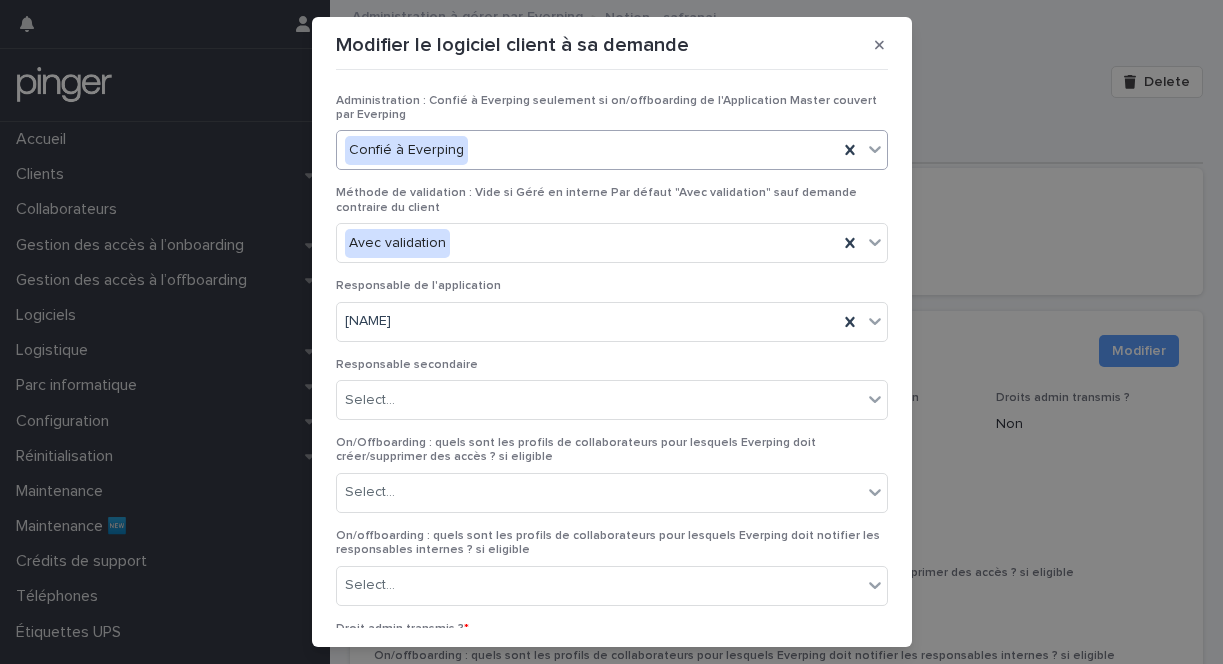 click on "Confié à Everping" at bounding box center (587, 150) 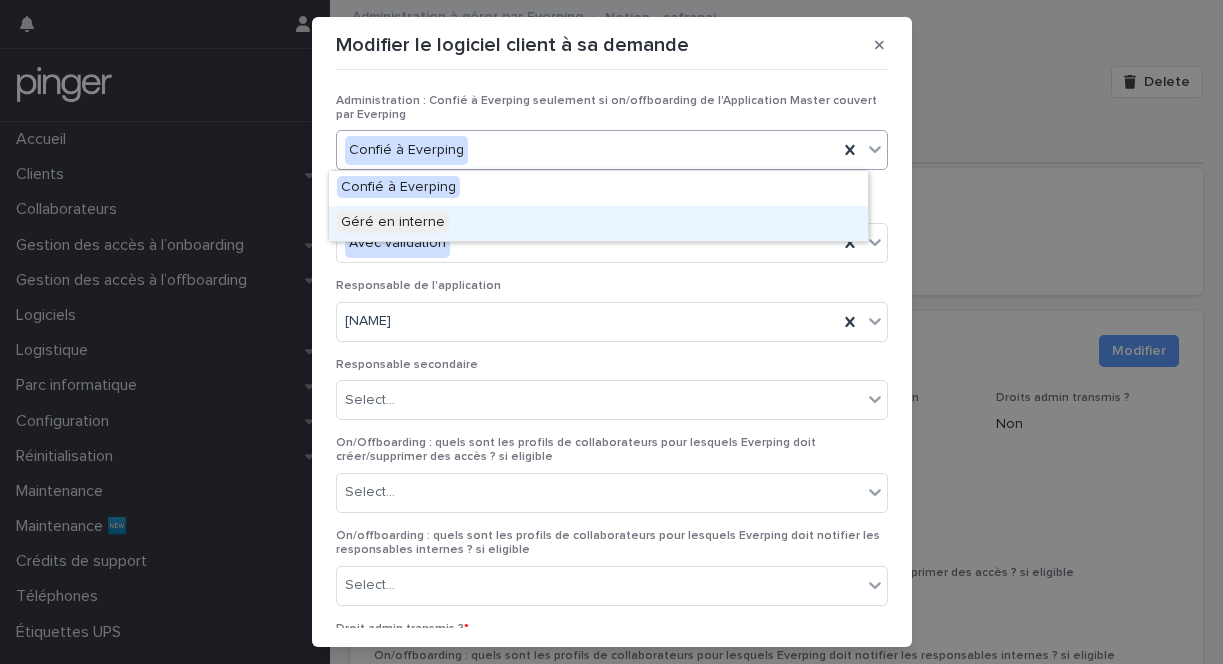 click on "Géré en interne" at bounding box center (598, 223) 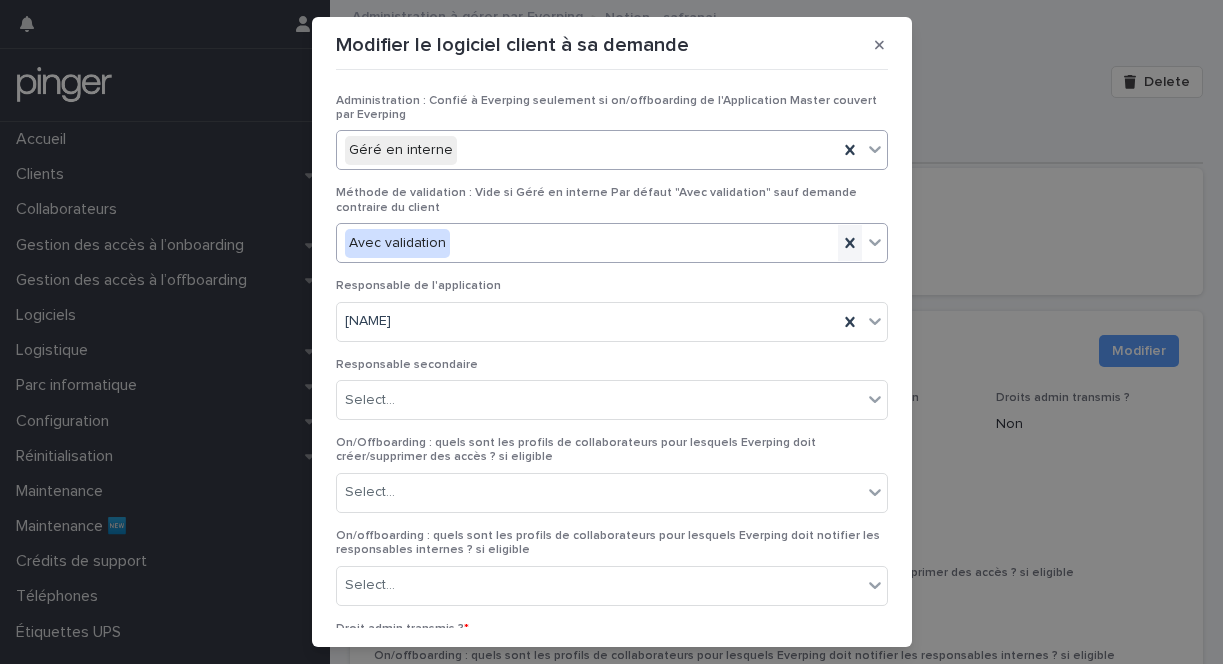 click 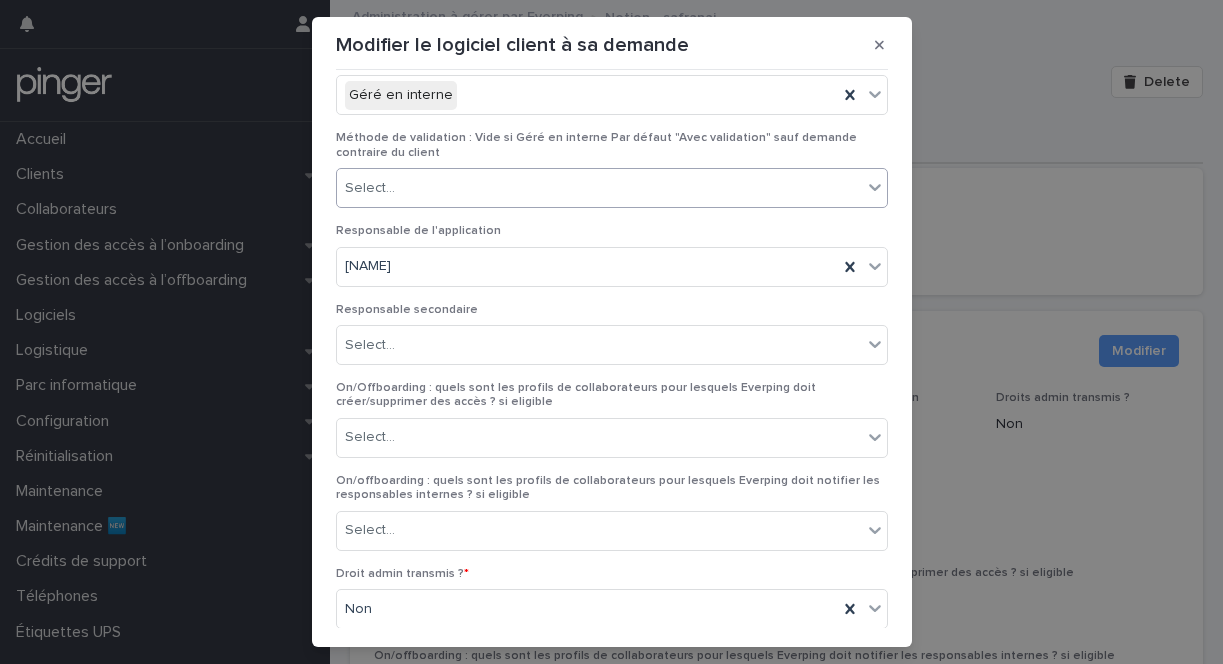 scroll, scrollTop: 136, scrollLeft: 0, axis: vertical 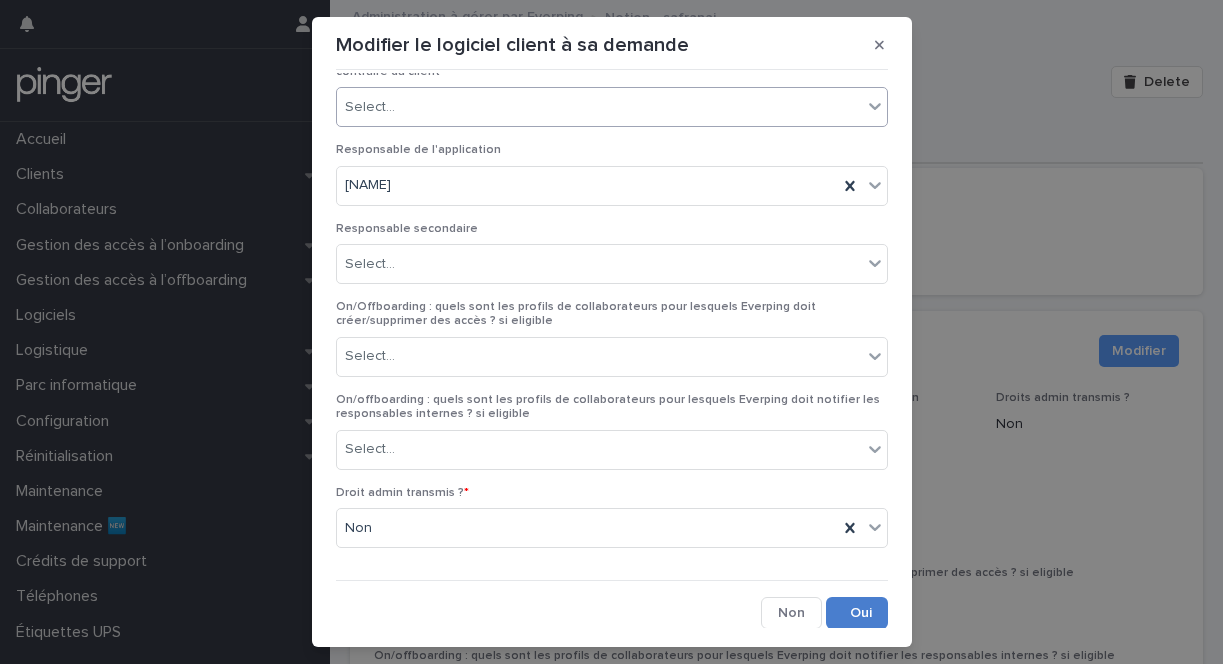 click on "Save" at bounding box center [857, 613] 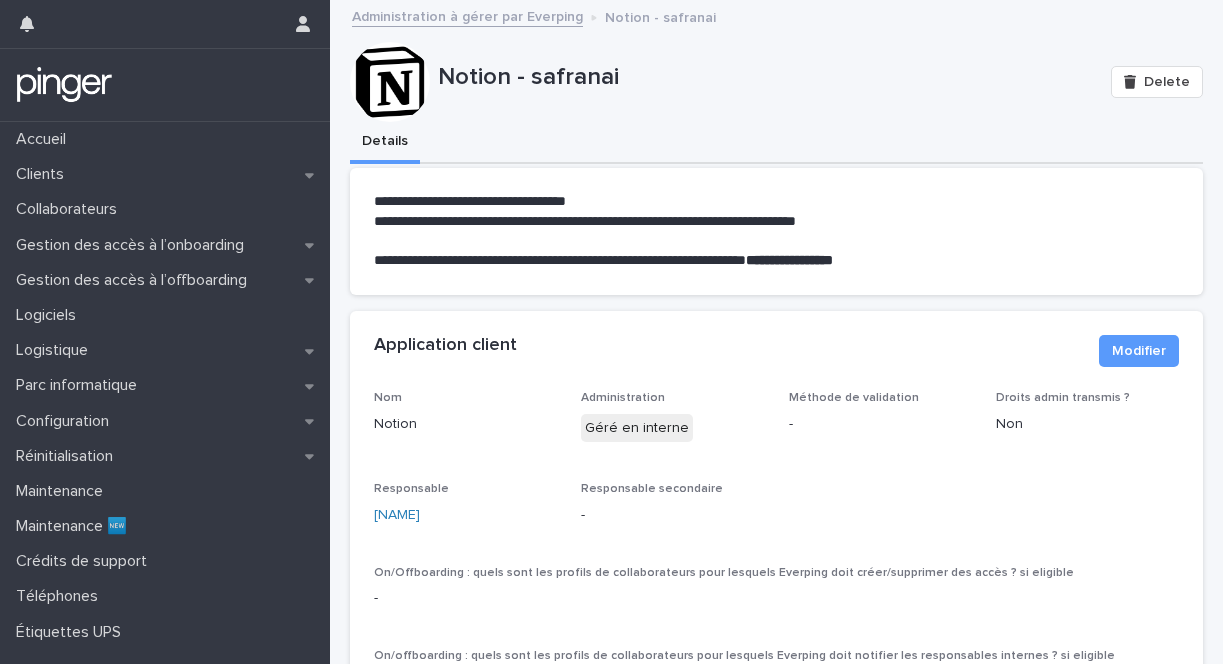 click on "Administration à gérer par Everping" at bounding box center [467, 15] 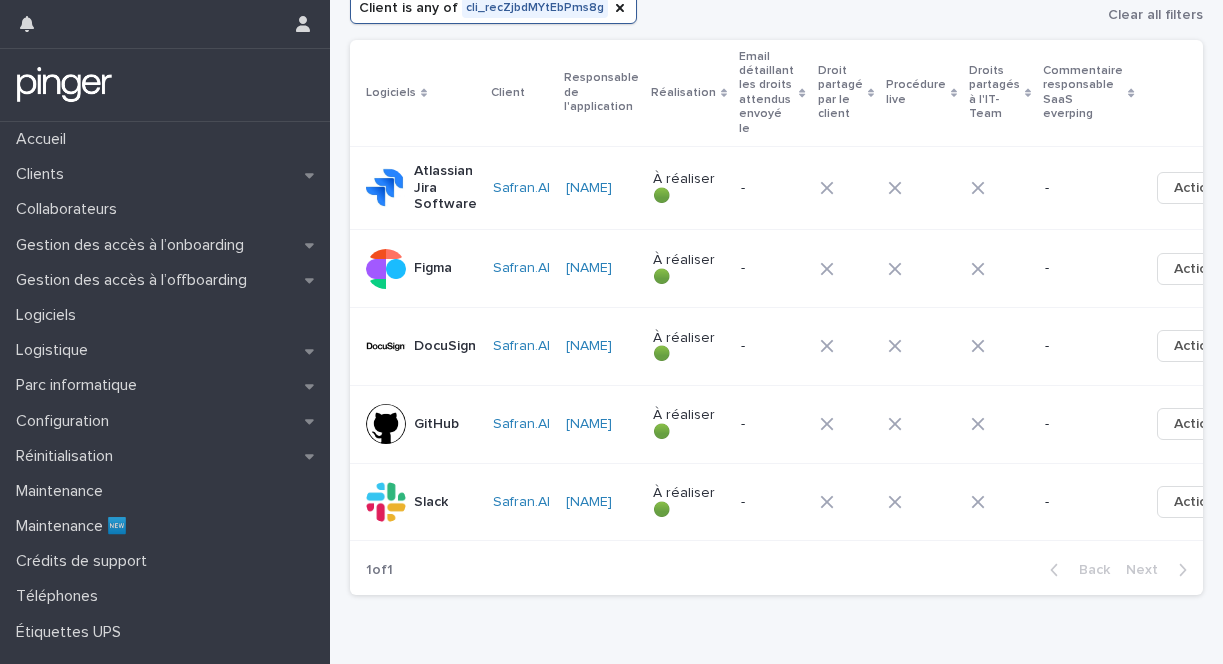 scroll, scrollTop: 481, scrollLeft: 0, axis: vertical 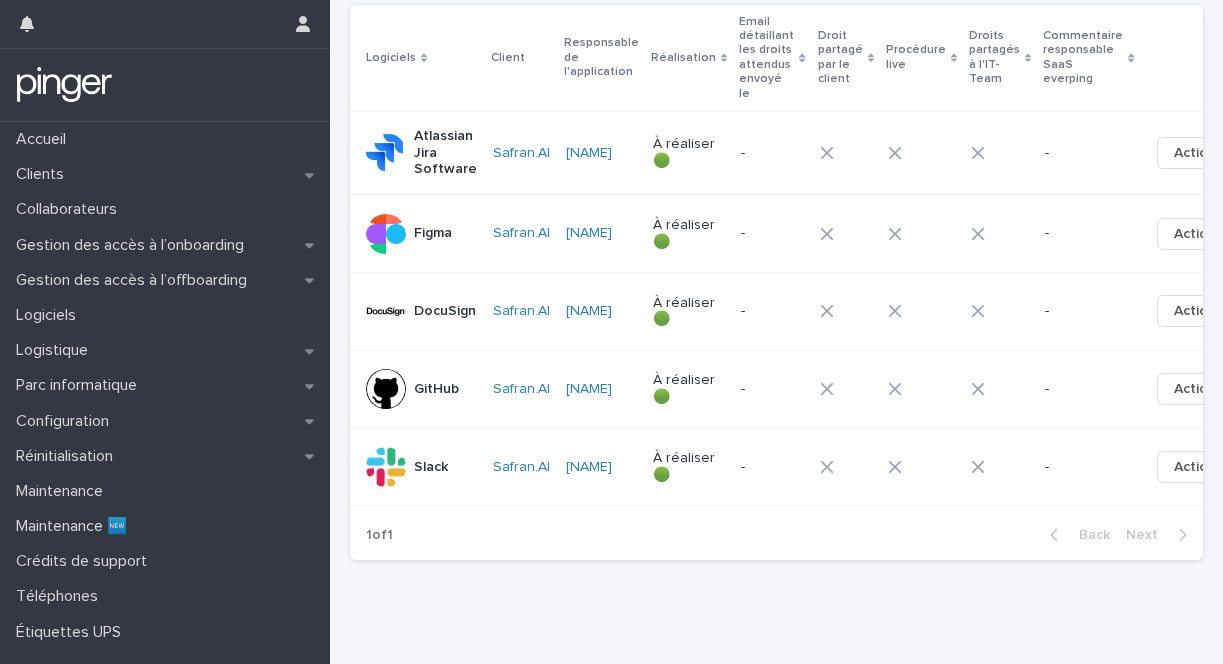 click on "GitHub" at bounding box center [421, 389] 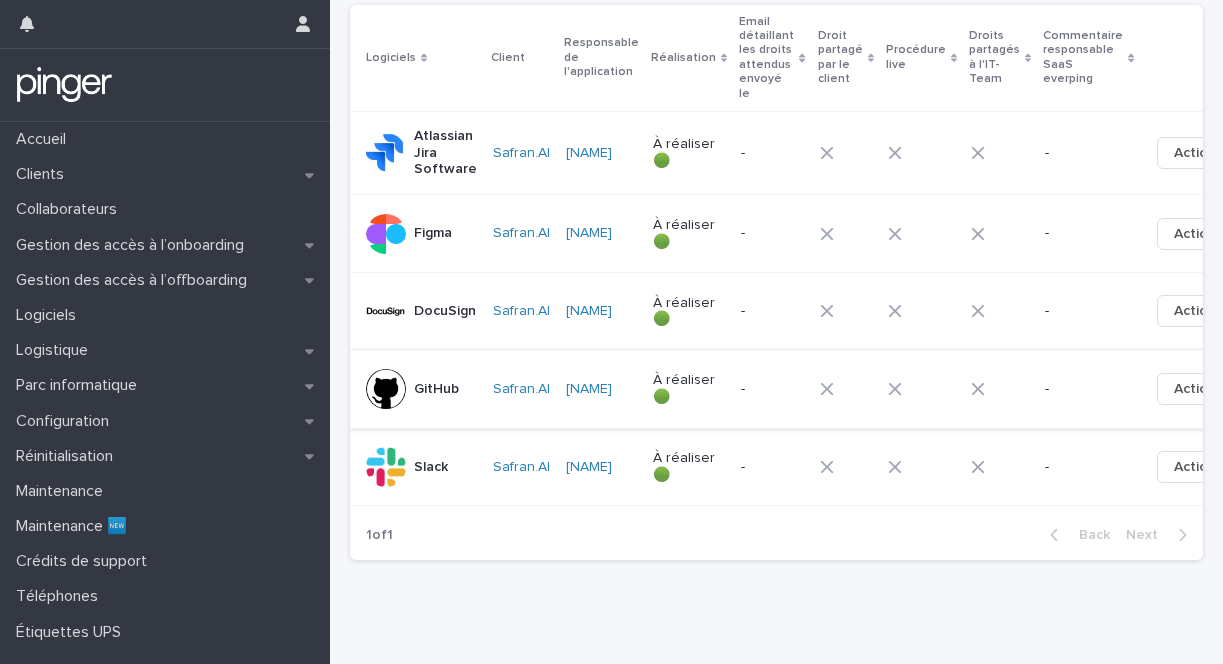 scroll, scrollTop: 0, scrollLeft: 0, axis: both 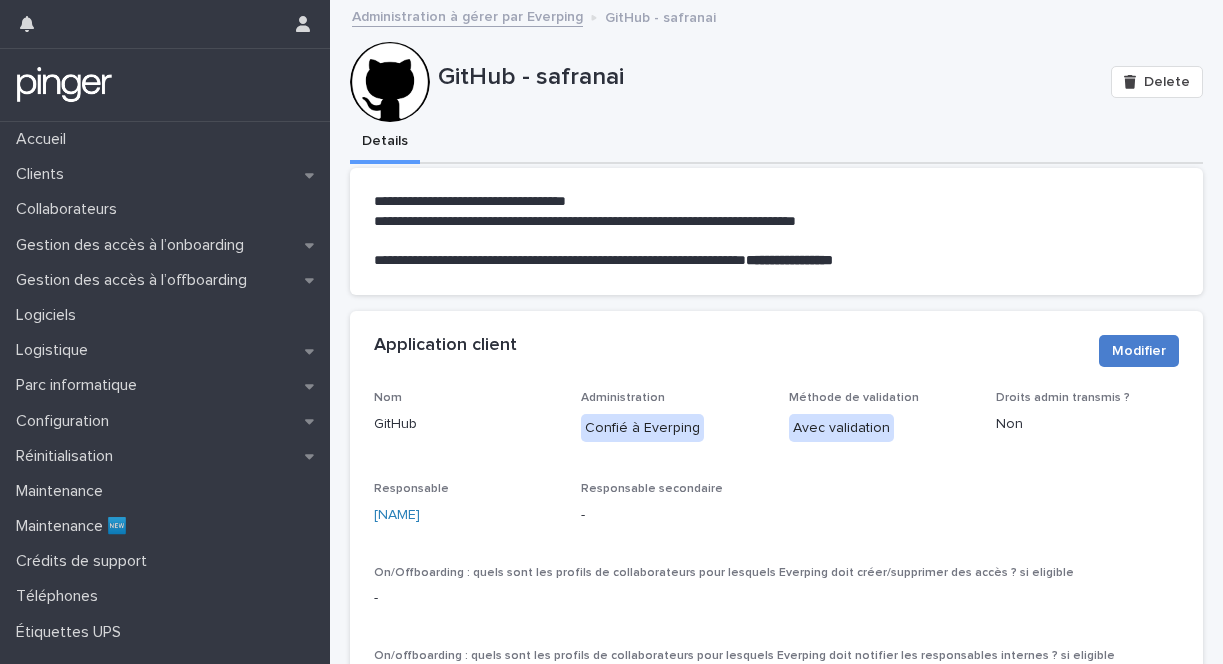 click on "Modifier" at bounding box center [1139, 351] 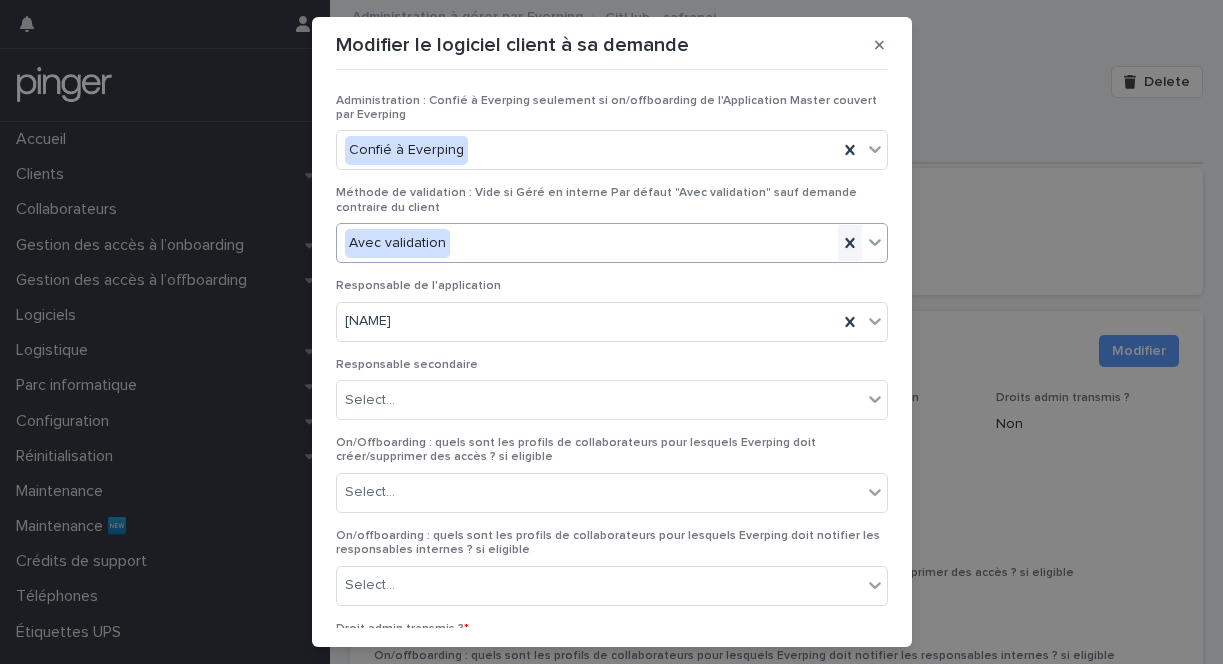 click 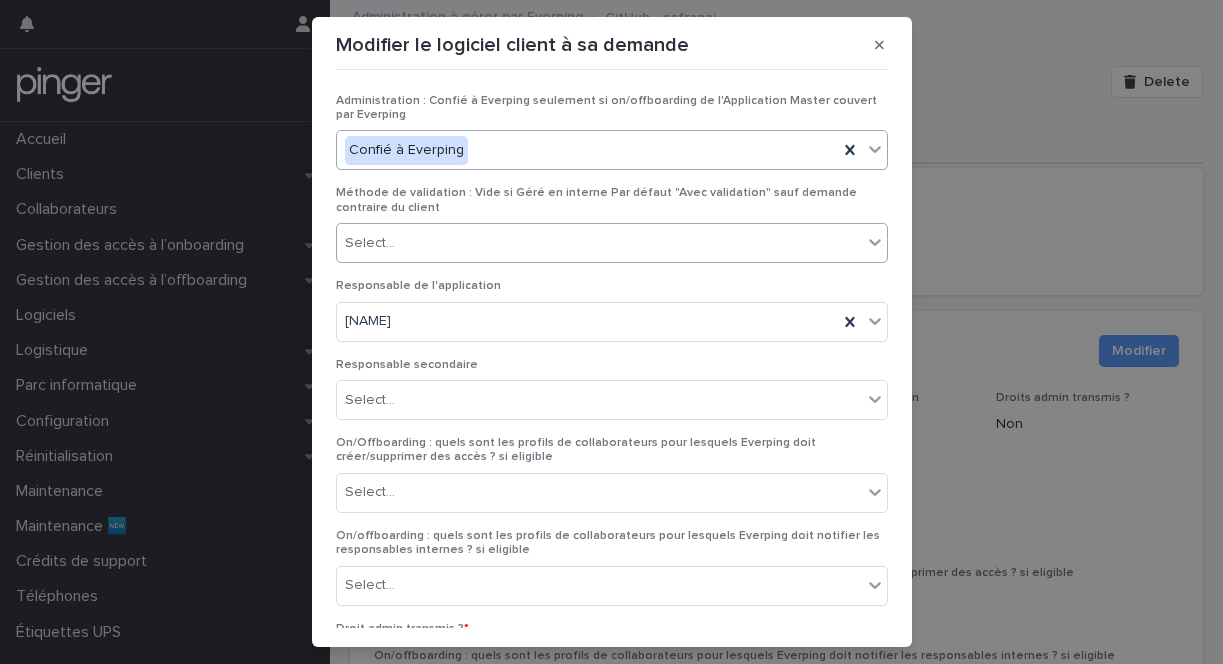 click on "Confié à Everping" at bounding box center (587, 150) 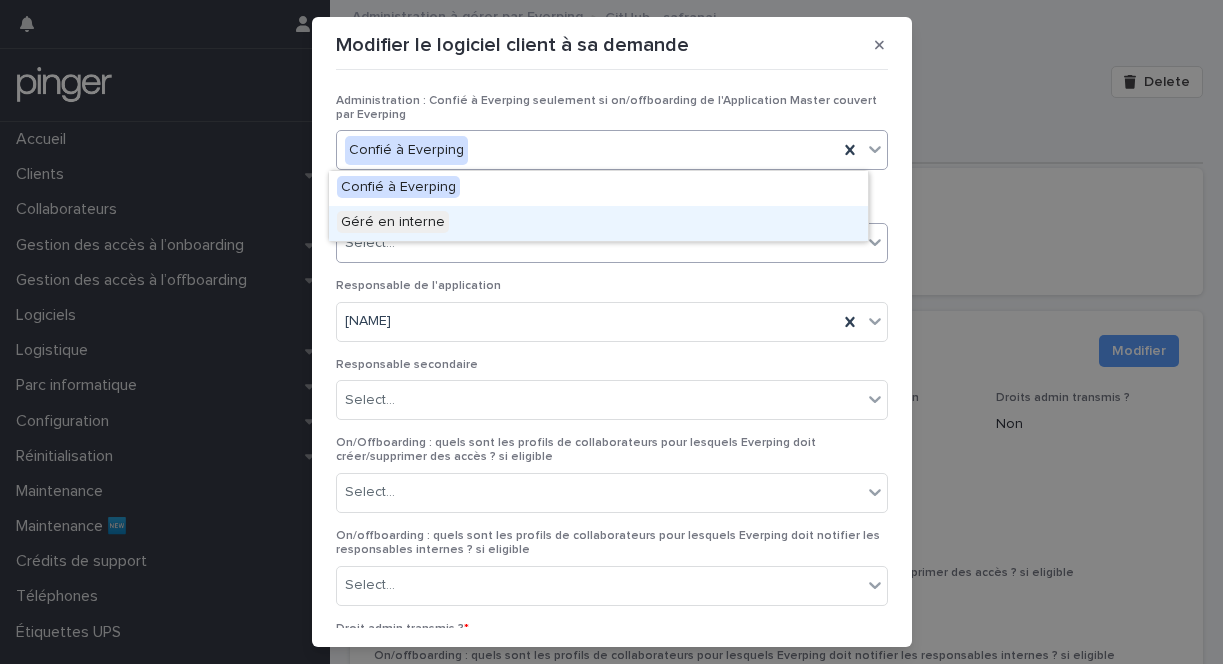 click on "Géré en interne" at bounding box center [598, 223] 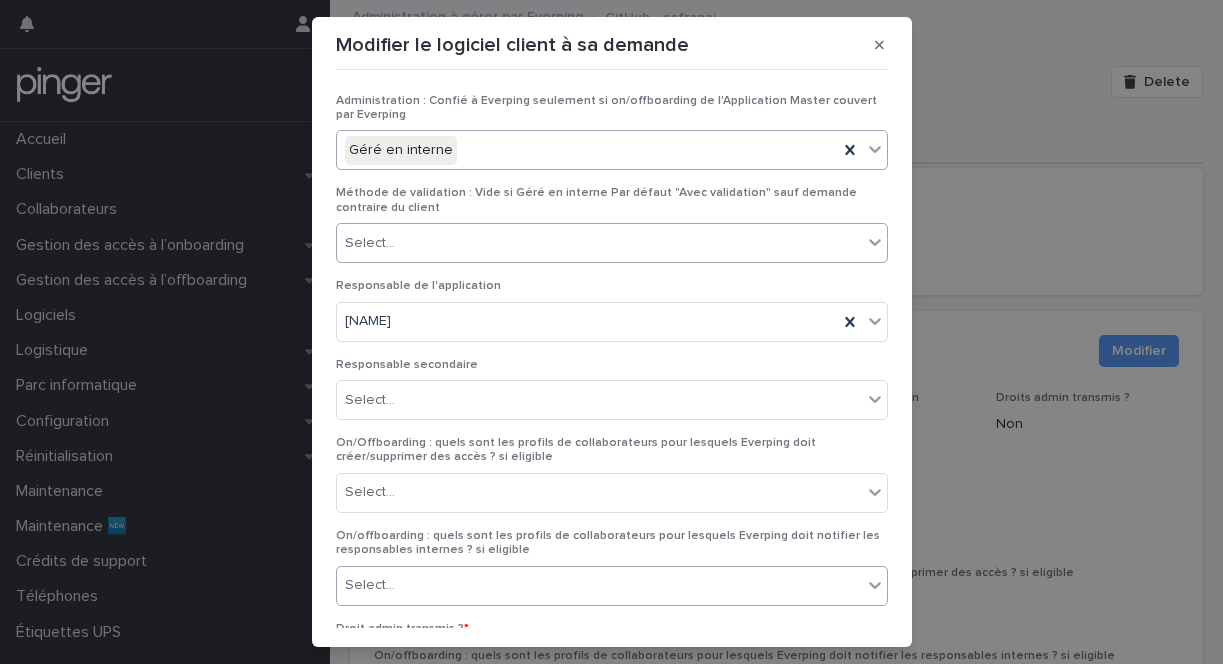 scroll, scrollTop: 136, scrollLeft: 0, axis: vertical 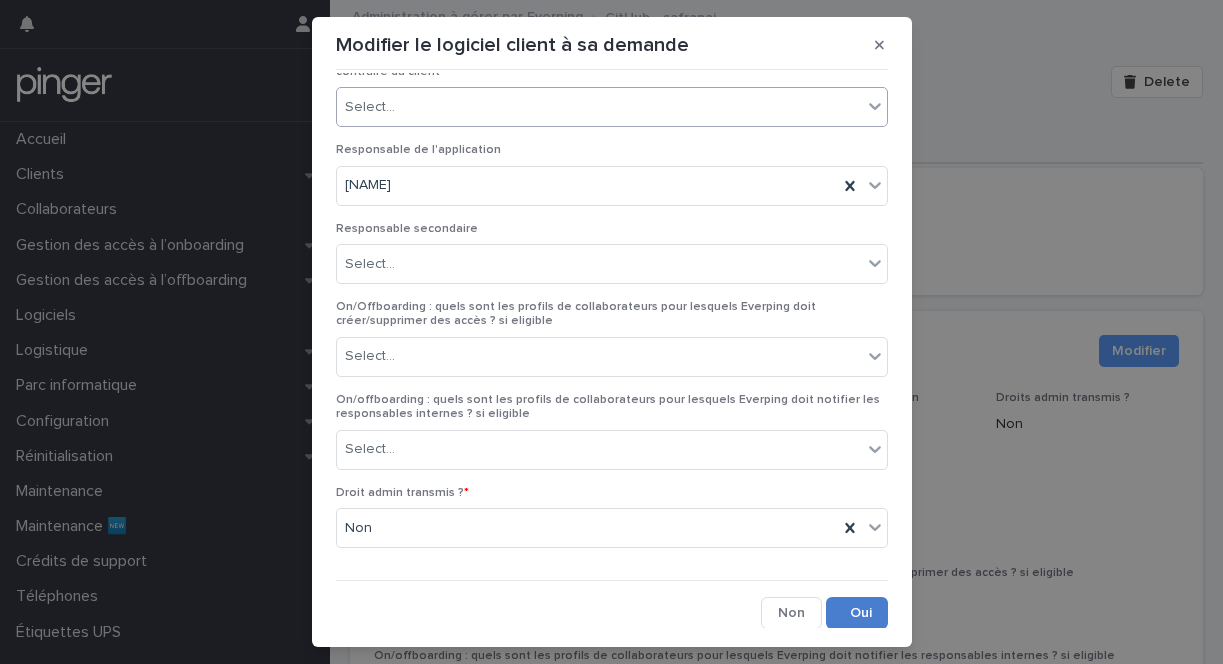 click on "Save" at bounding box center (857, 613) 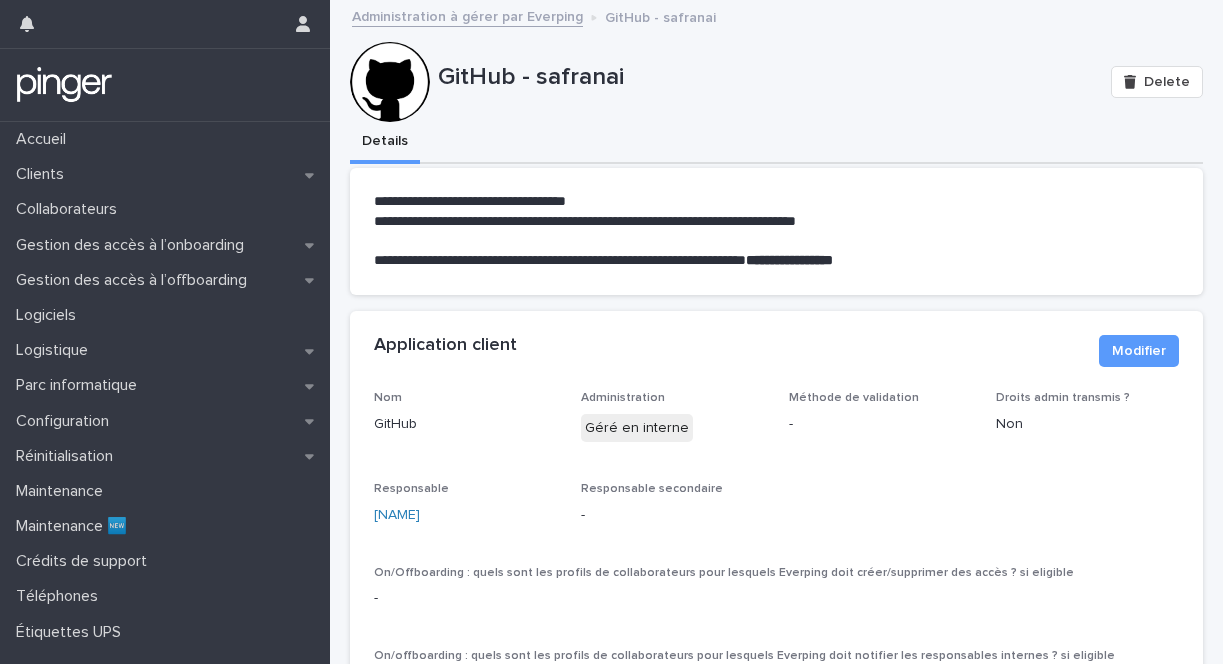 click on "Administration à gérer par Everping" at bounding box center (467, 15) 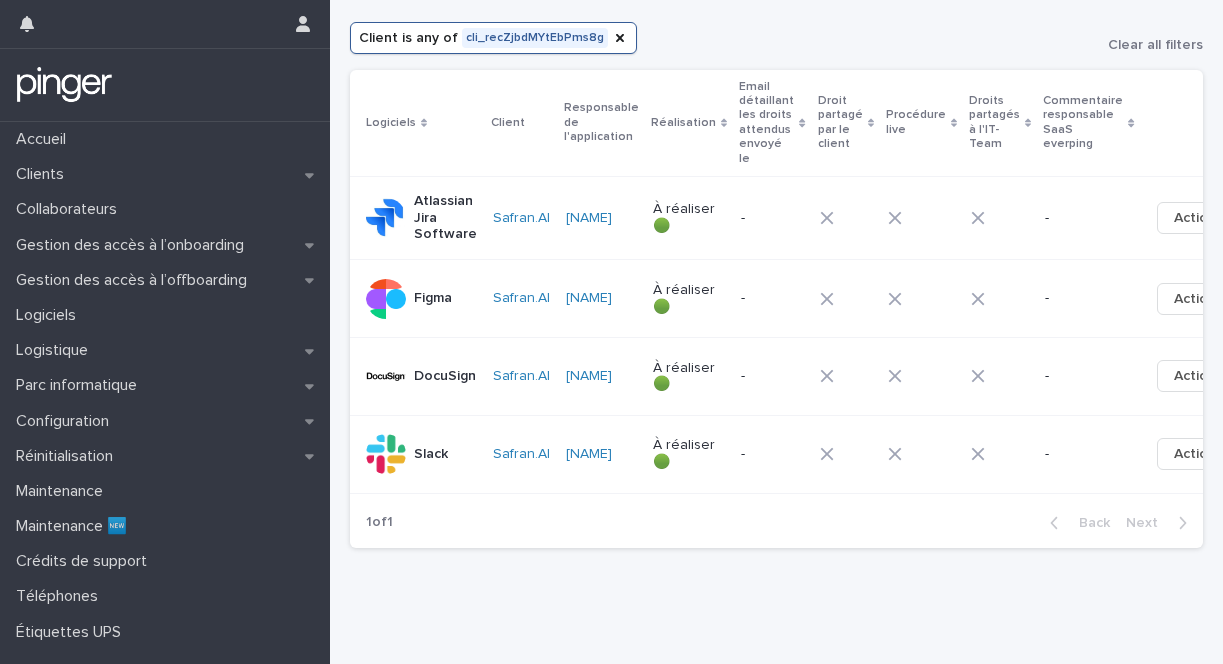 scroll, scrollTop: 446, scrollLeft: 0, axis: vertical 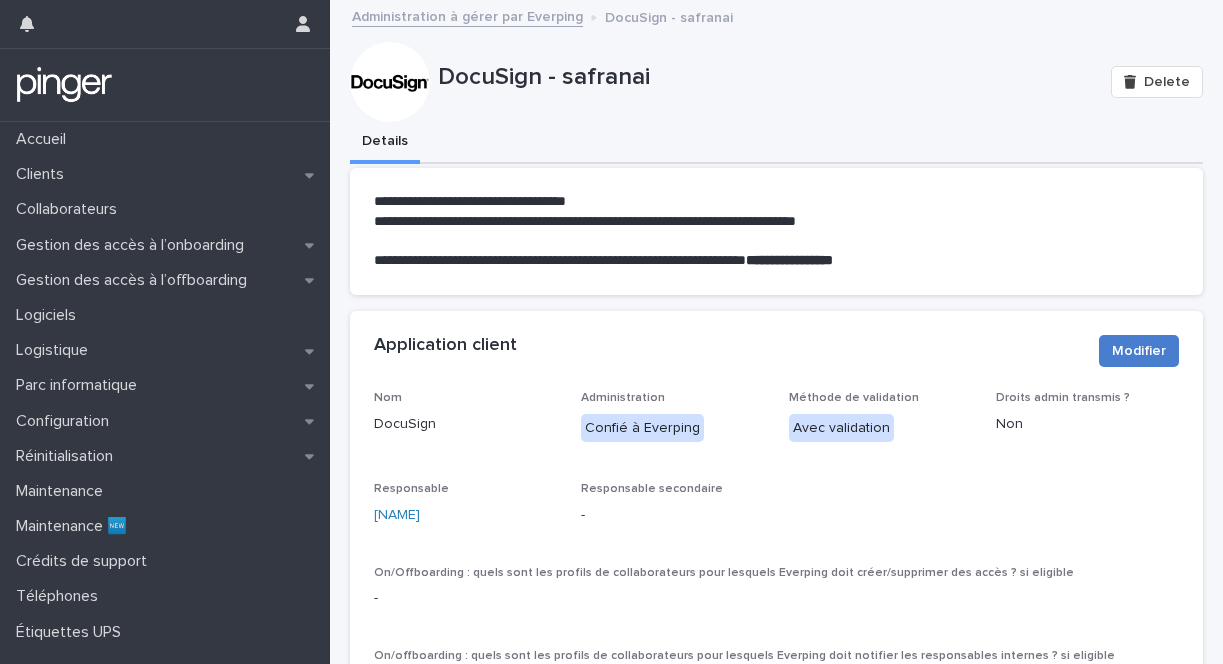 click on "Modifier" at bounding box center (1139, 351) 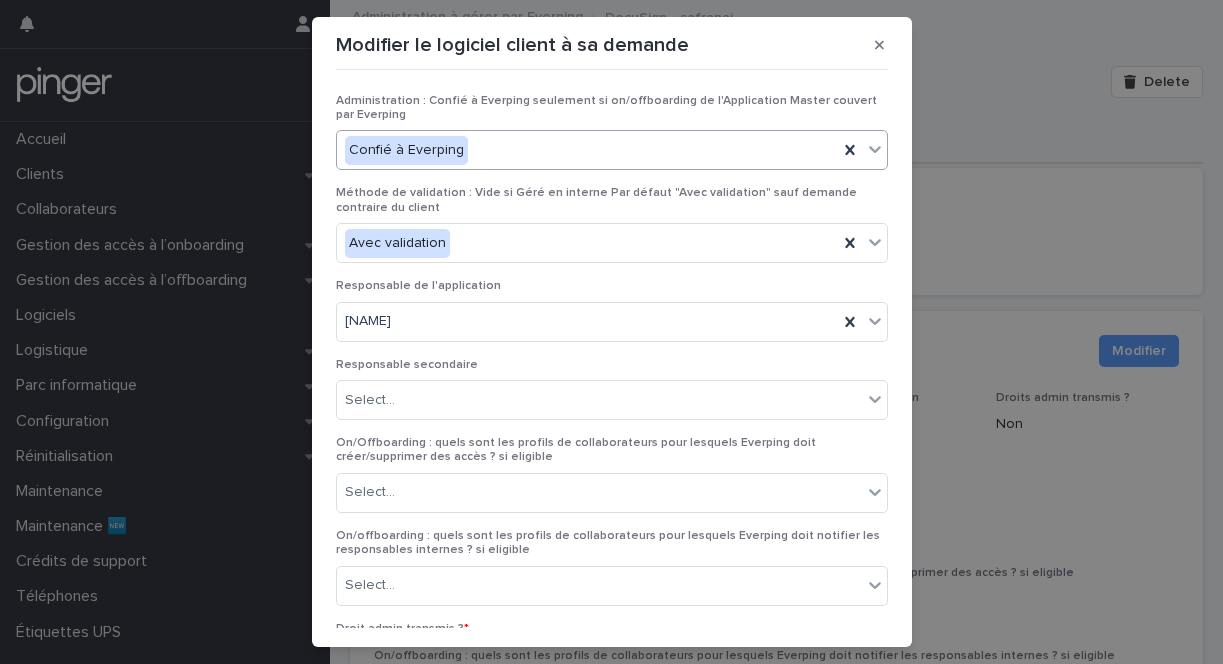 click on "Confié à Everping" at bounding box center [612, 150] 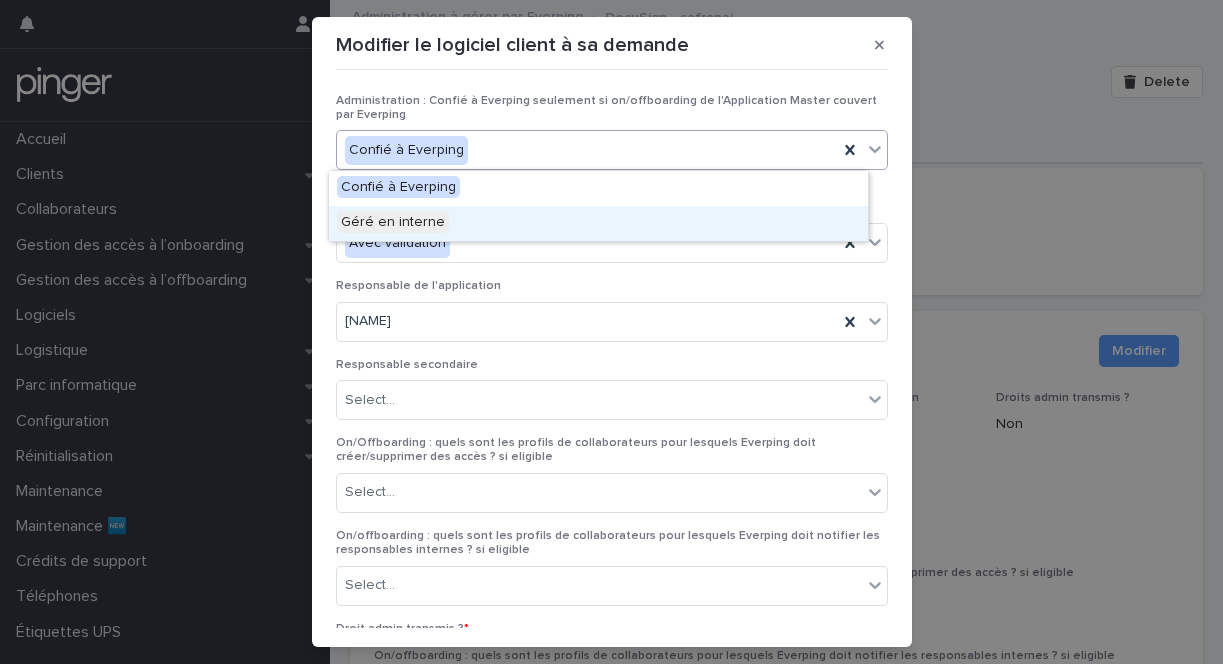 click on "Géré en interne" at bounding box center [598, 223] 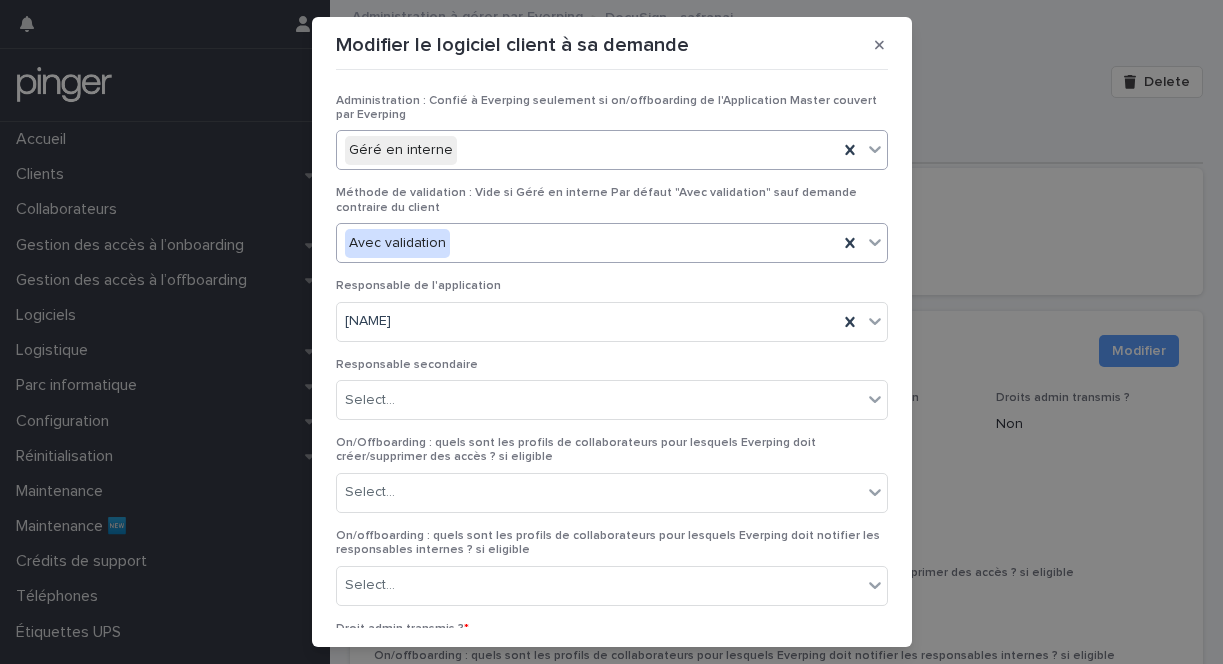 click on "Avec validation" at bounding box center (587, 243) 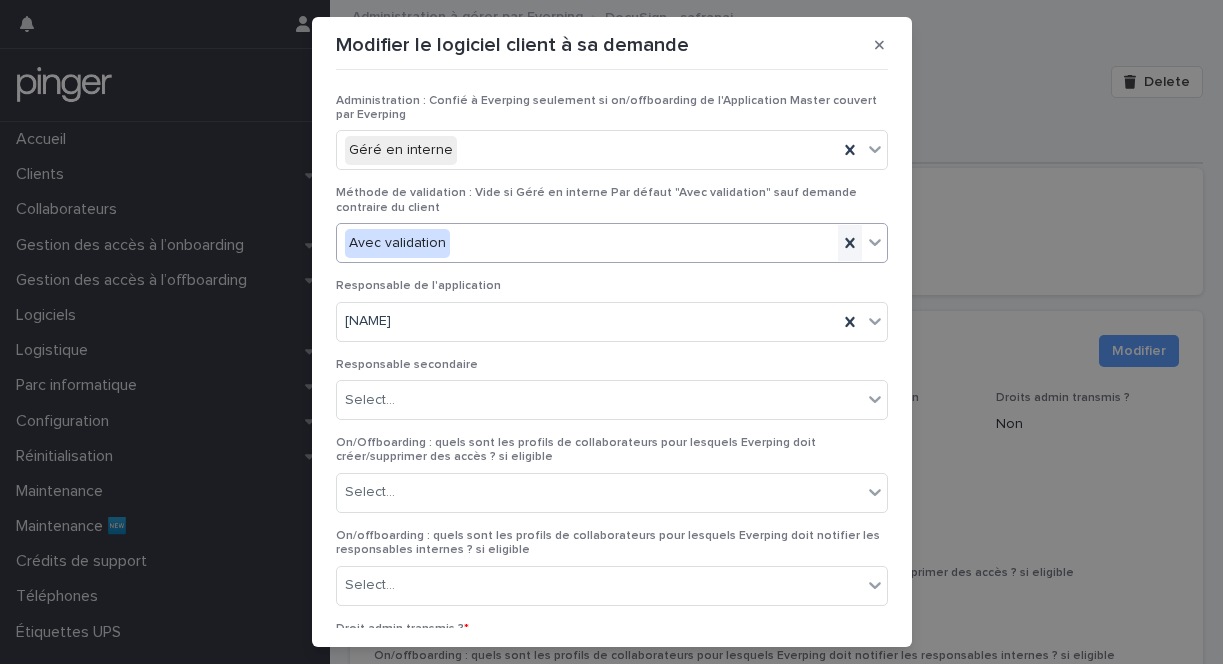 click 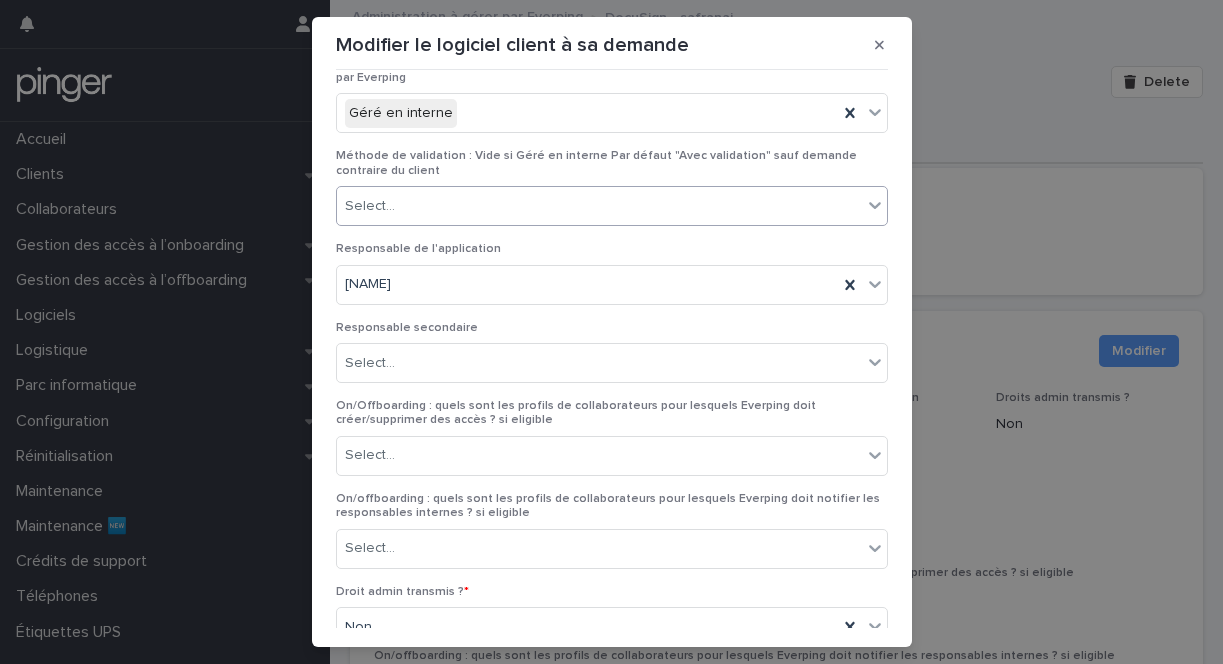 scroll, scrollTop: 136, scrollLeft: 0, axis: vertical 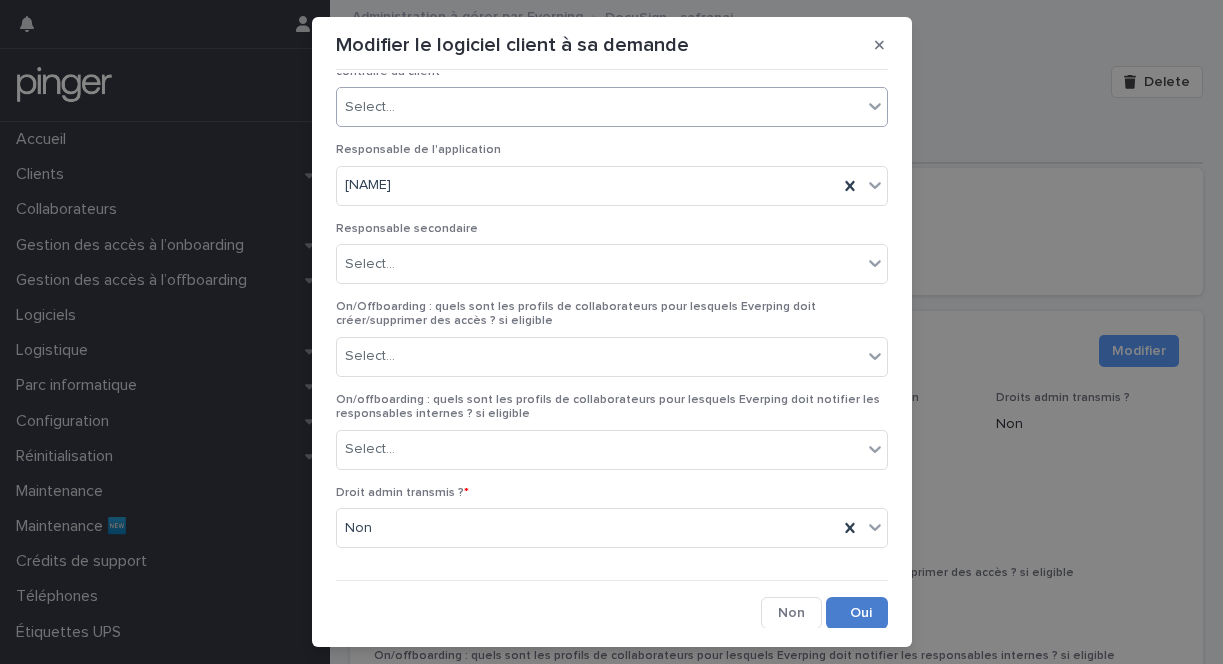click on "Save" at bounding box center [857, 613] 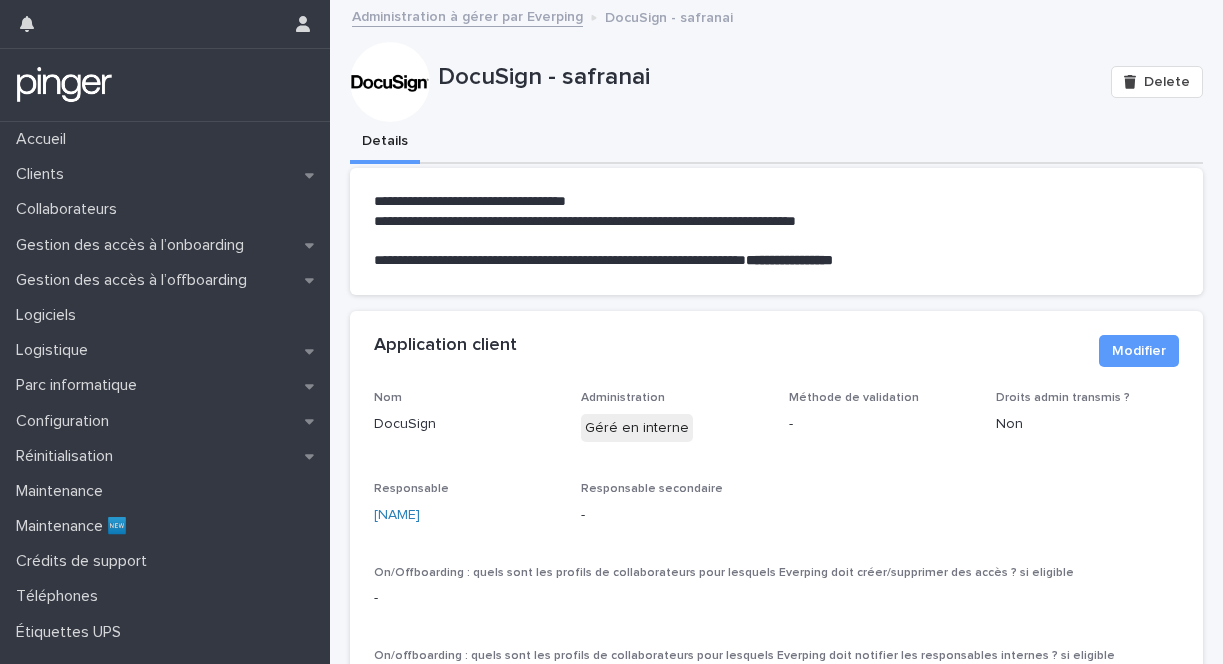 click on "Administration à gérer par Everping" at bounding box center (467, 15) 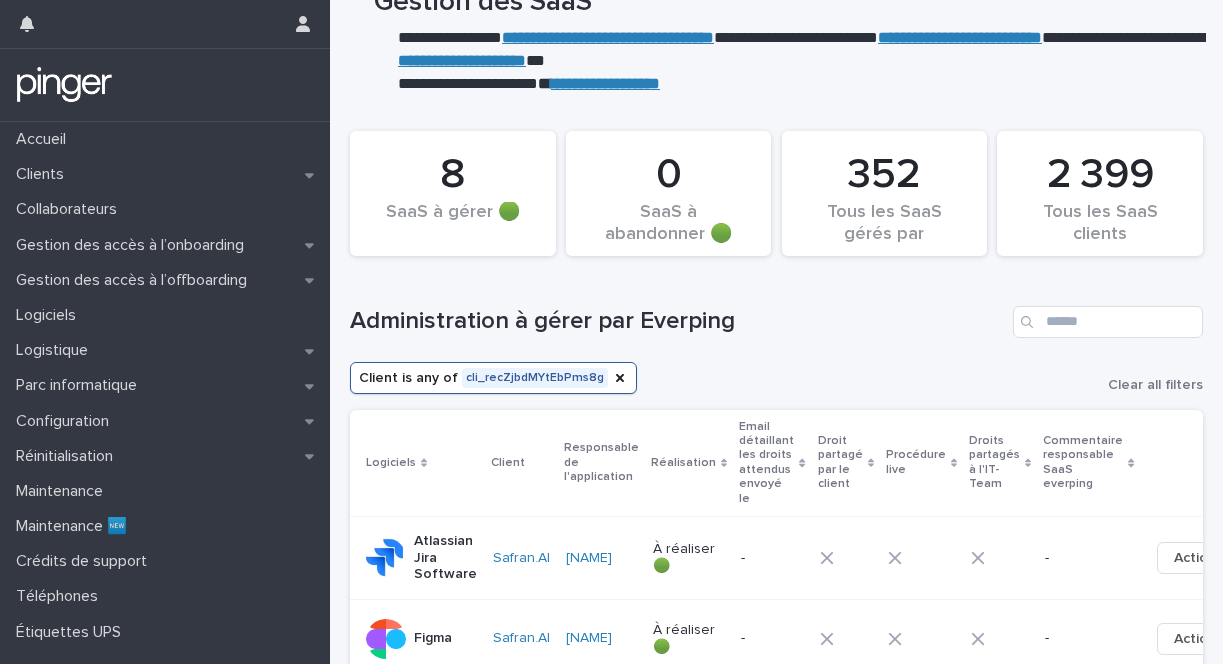 scroll, scrollTop: 0, scrollLeft: 0, axis: both 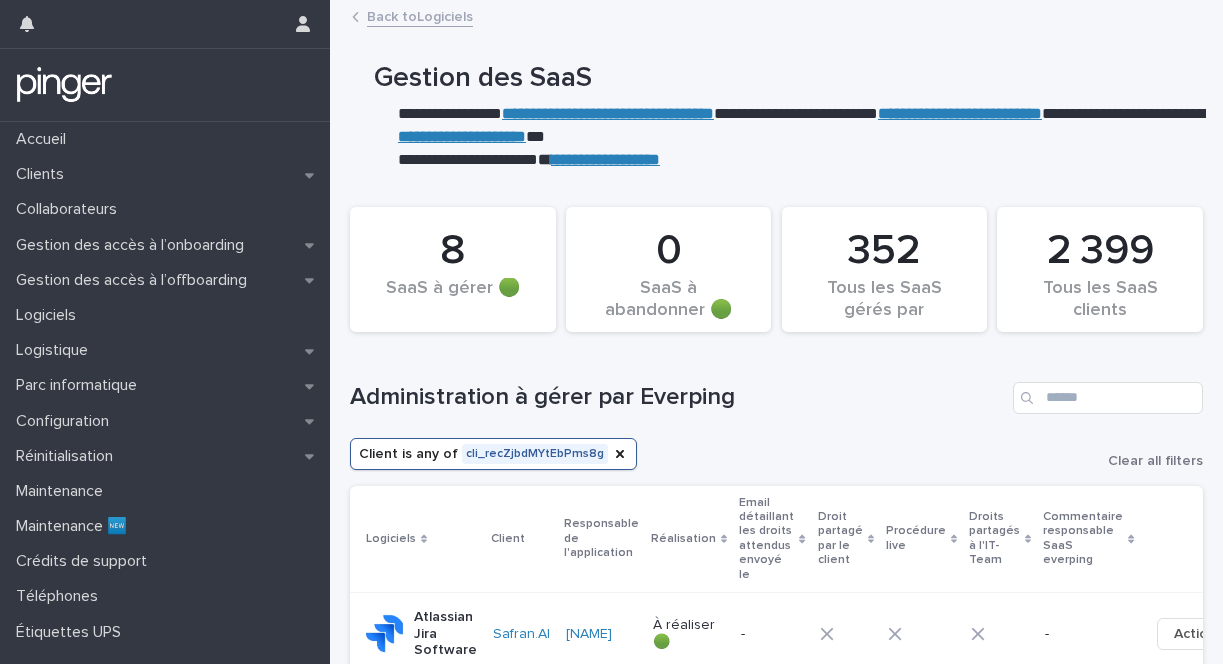 click on "**********" at bounding box center (608, 113) 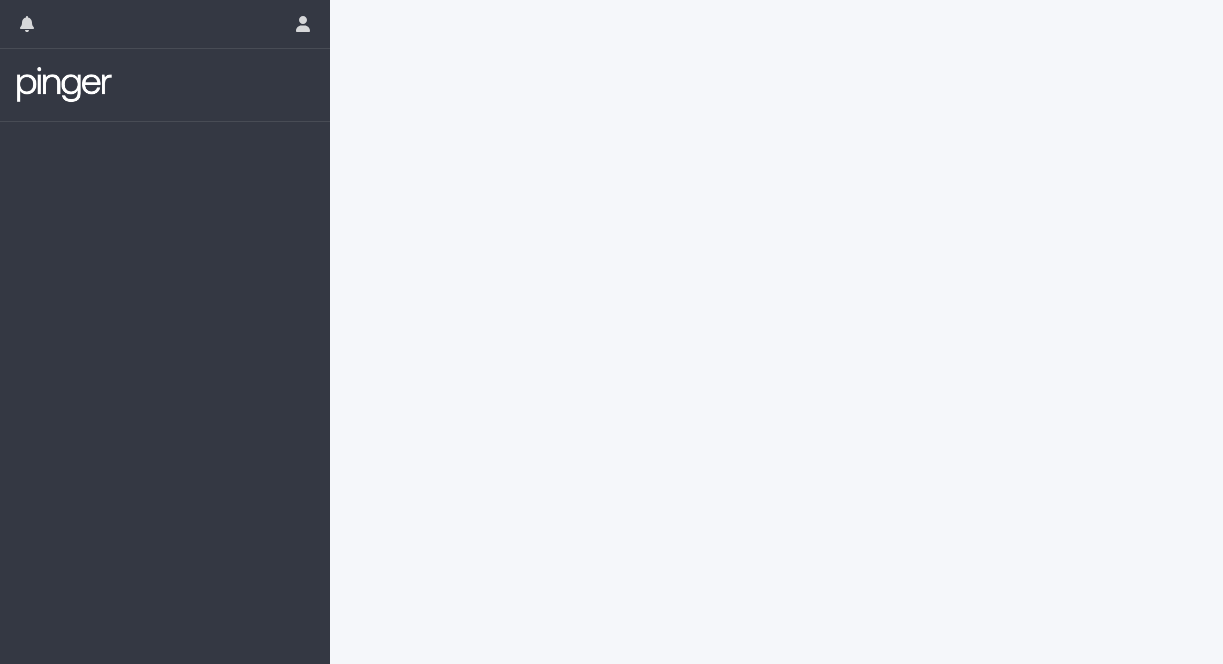 scroll, scrollTop: 0, scrollLeft: 0, axis: both 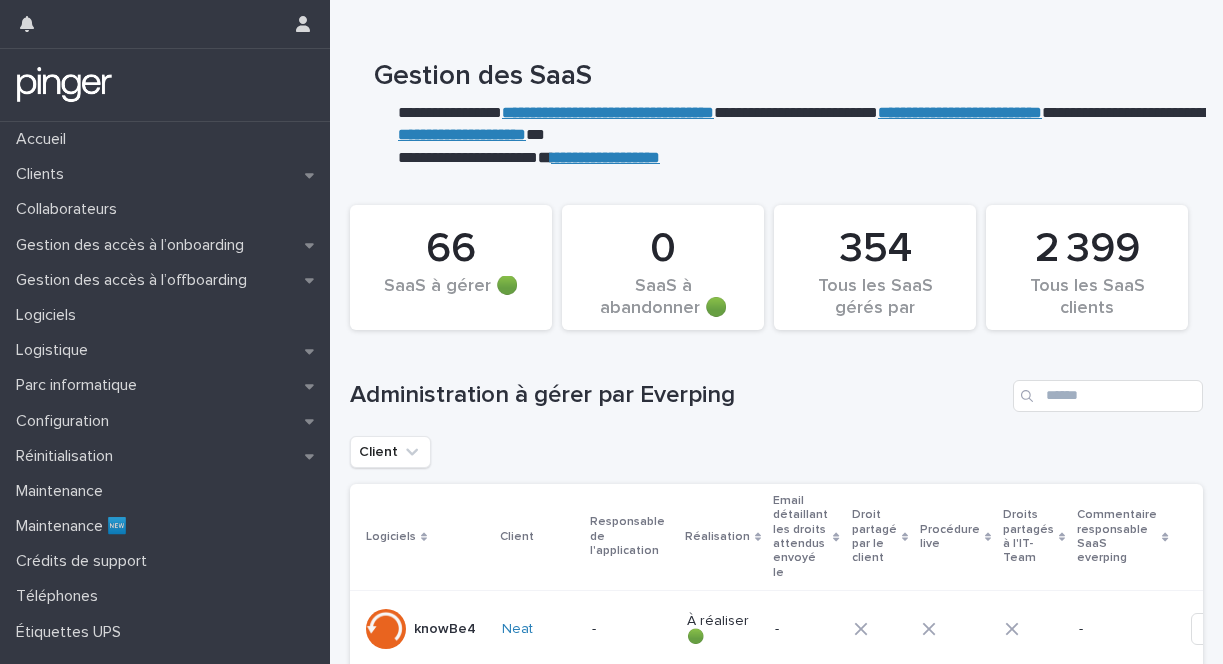 click on "Administration à gérer par Everping" at bounding box center [677, 395] 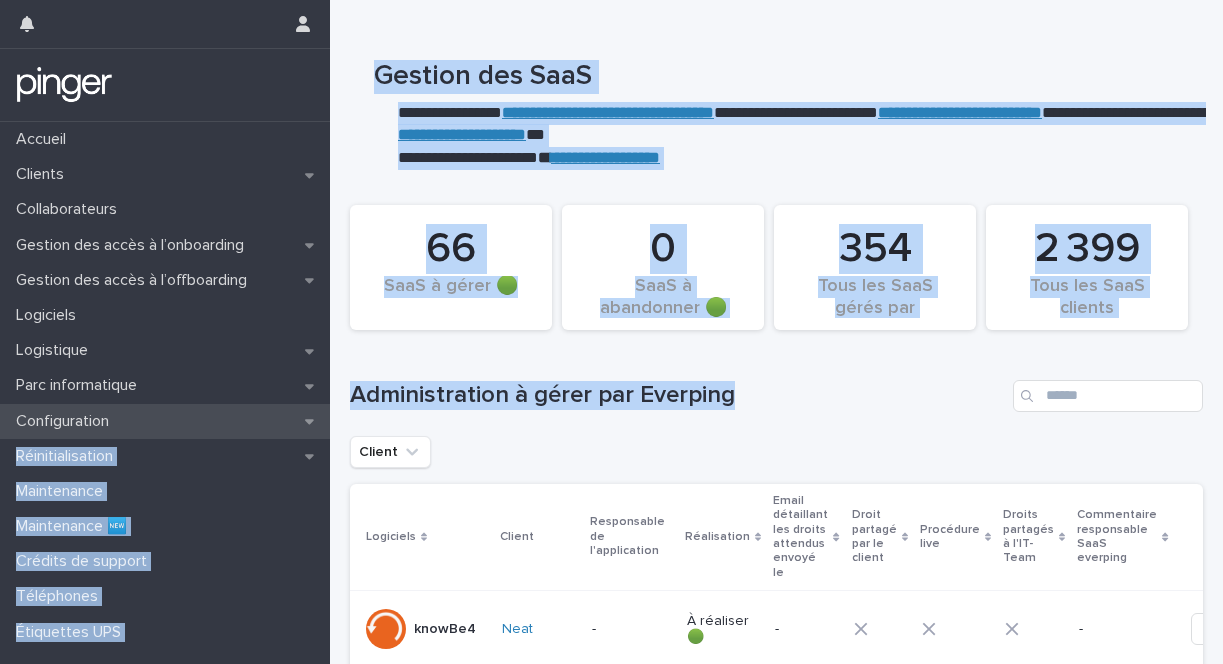 drag, startPoint x: 478, startPoint y: 403, endPoint x: 312, endPoint y: 406, distance: 166.0271 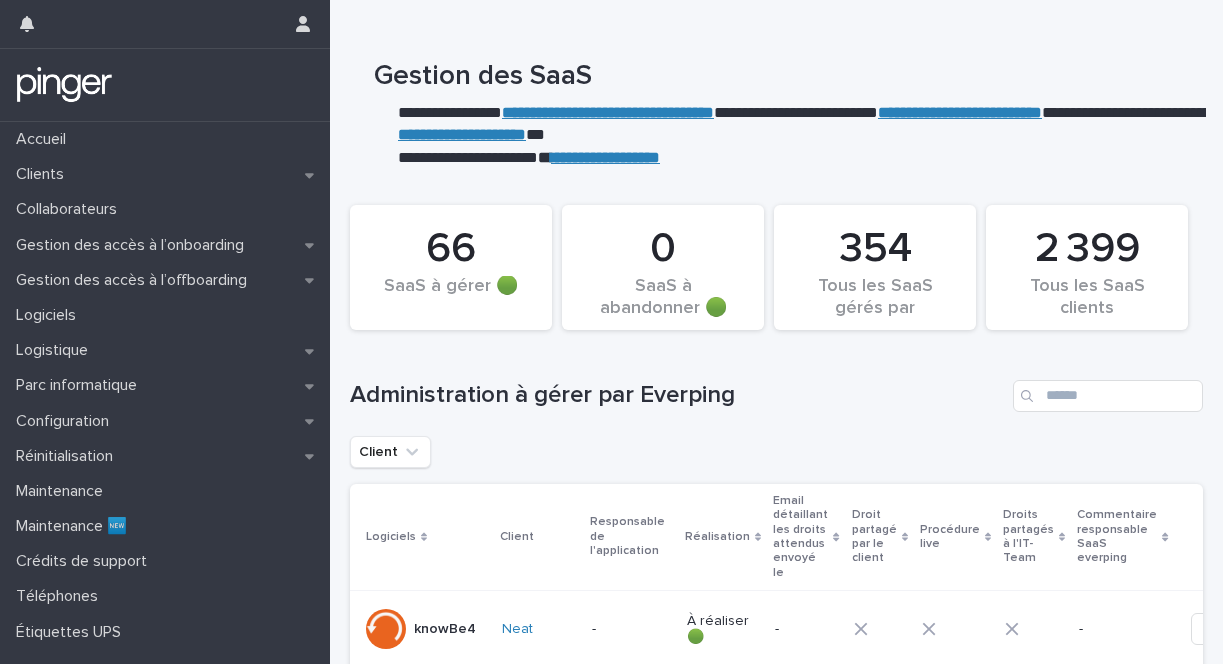 click on "Administration à gérer par Everping" at bounding box center (677, 395) 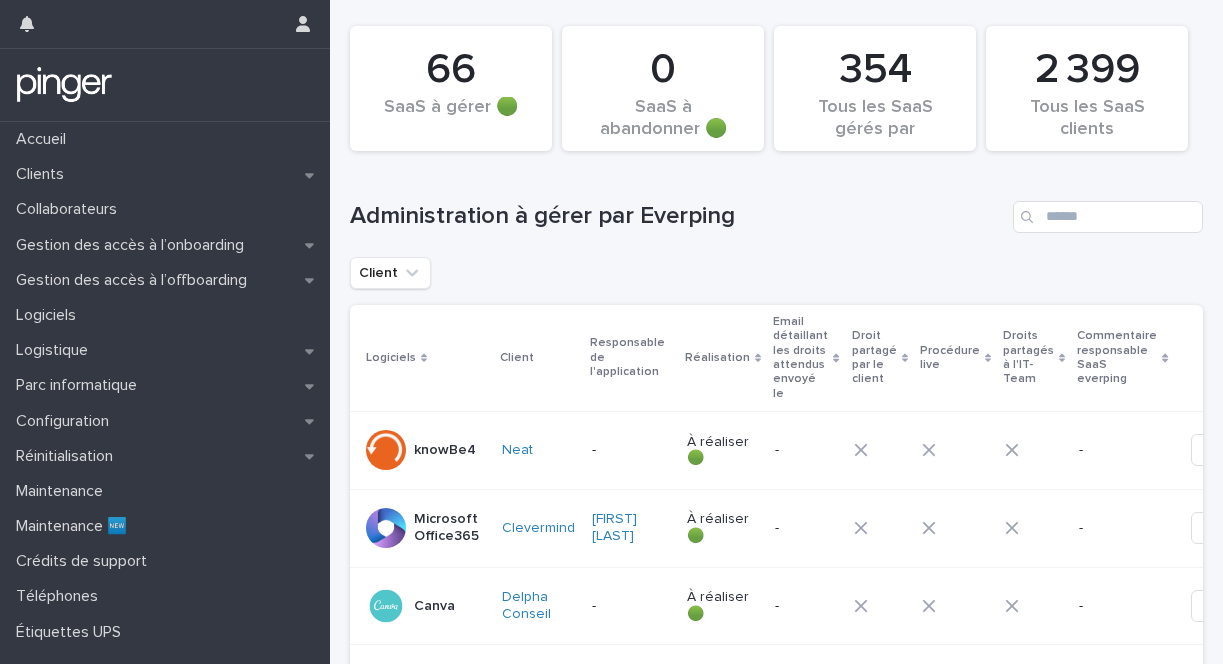 scroll, scrollTop: 178, scrollLeft: 0, axis: vertical 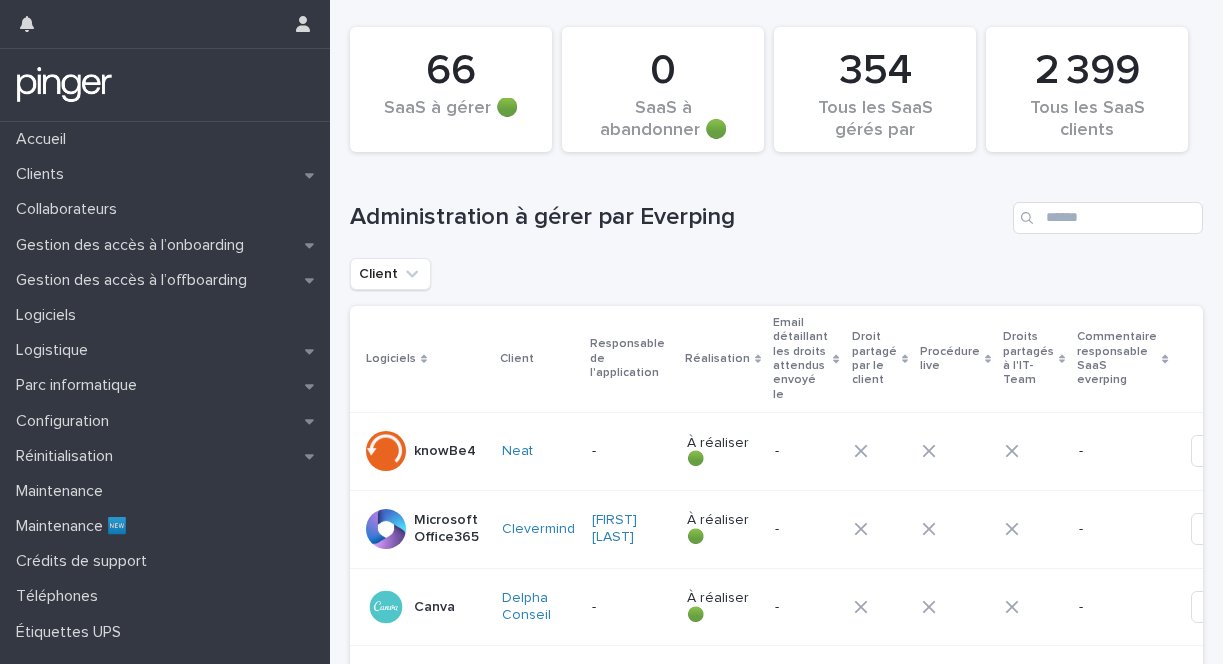 click on "Administration à gérer par Everping" at bounding box center [677, 217] 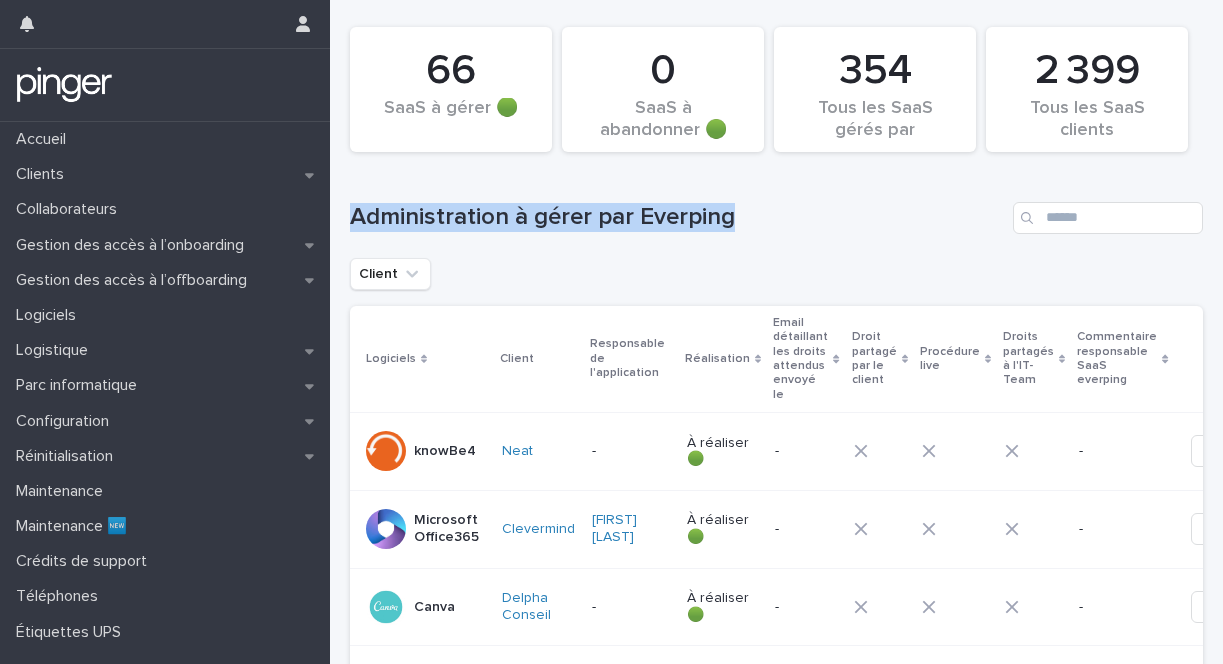 click on "Administration à gérer par Everping" at bounding box center (677, 217) 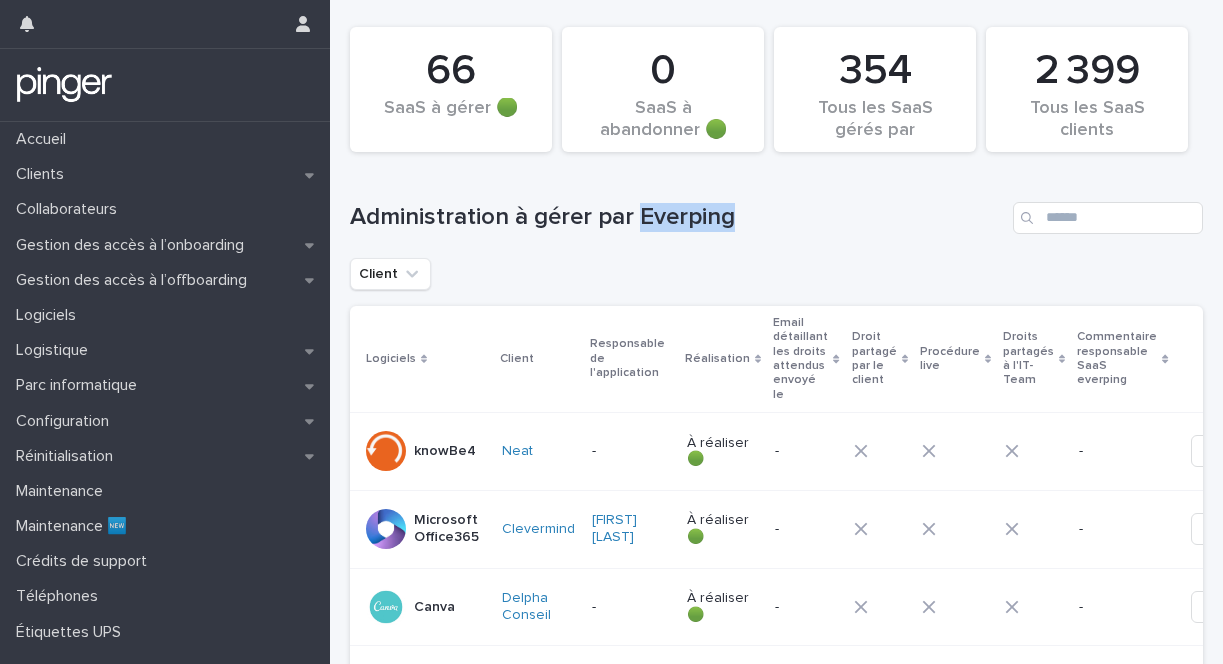 click on "Administration à gérer par Everping" at bounding box center [677, 217] 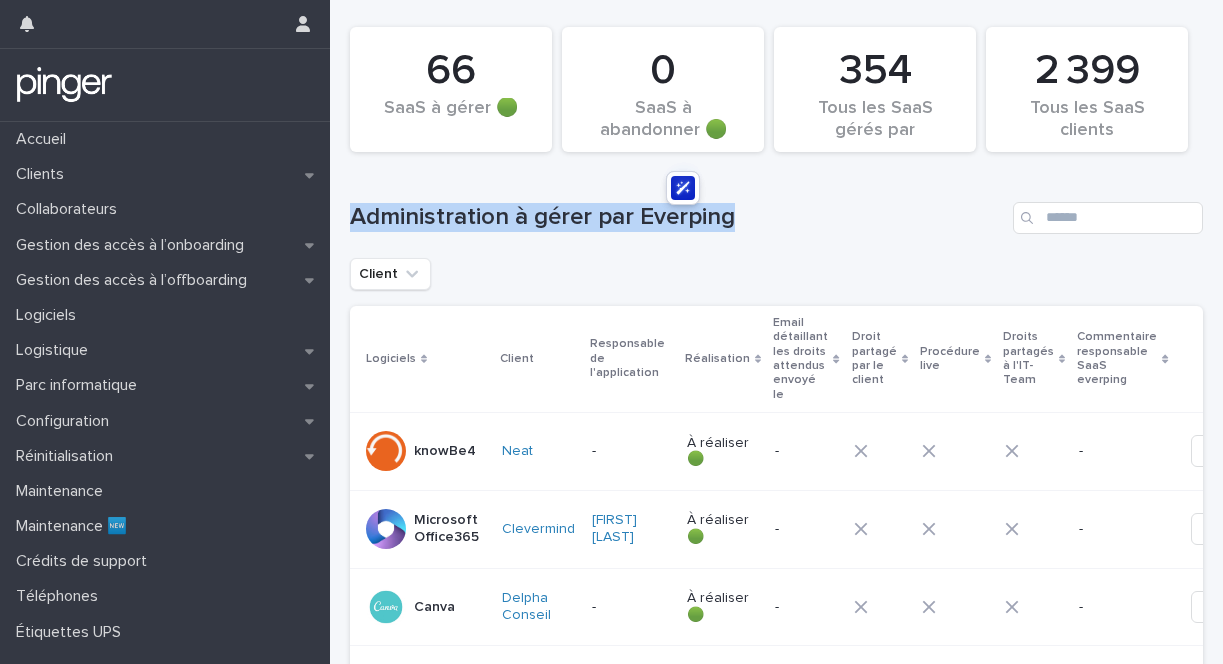 click on "Administration à gérer par Everping" at bounding box center [677, 217] 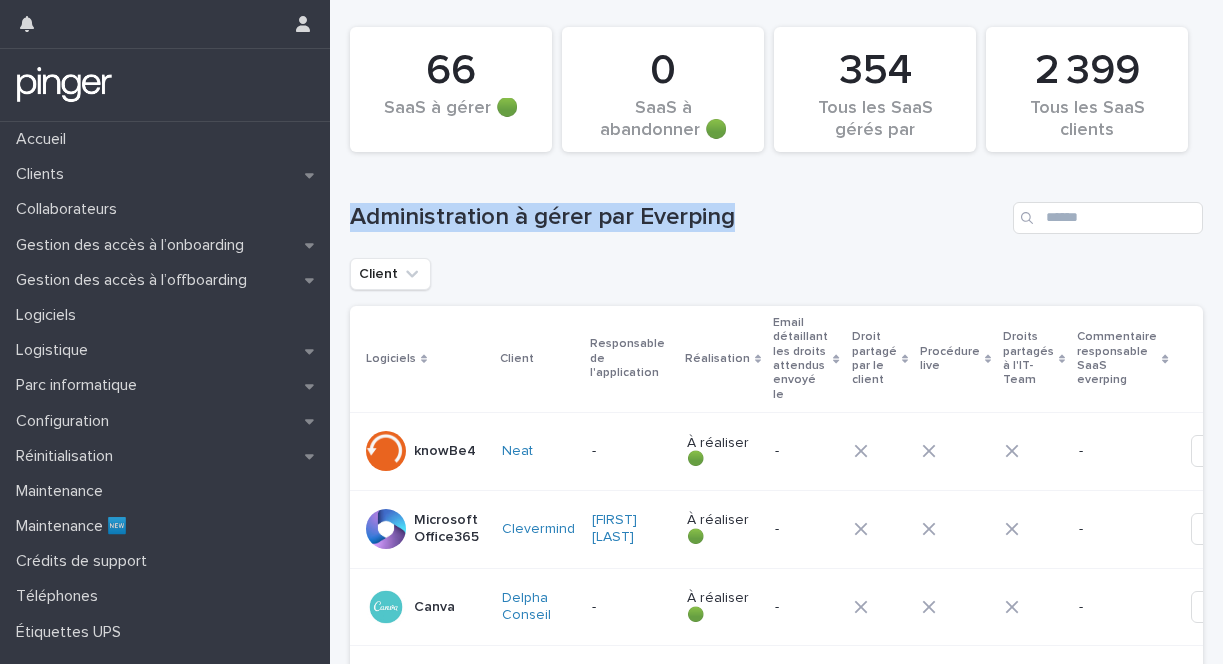 click on "Administration à gérer par Everping" at bounding box center [677, 217] 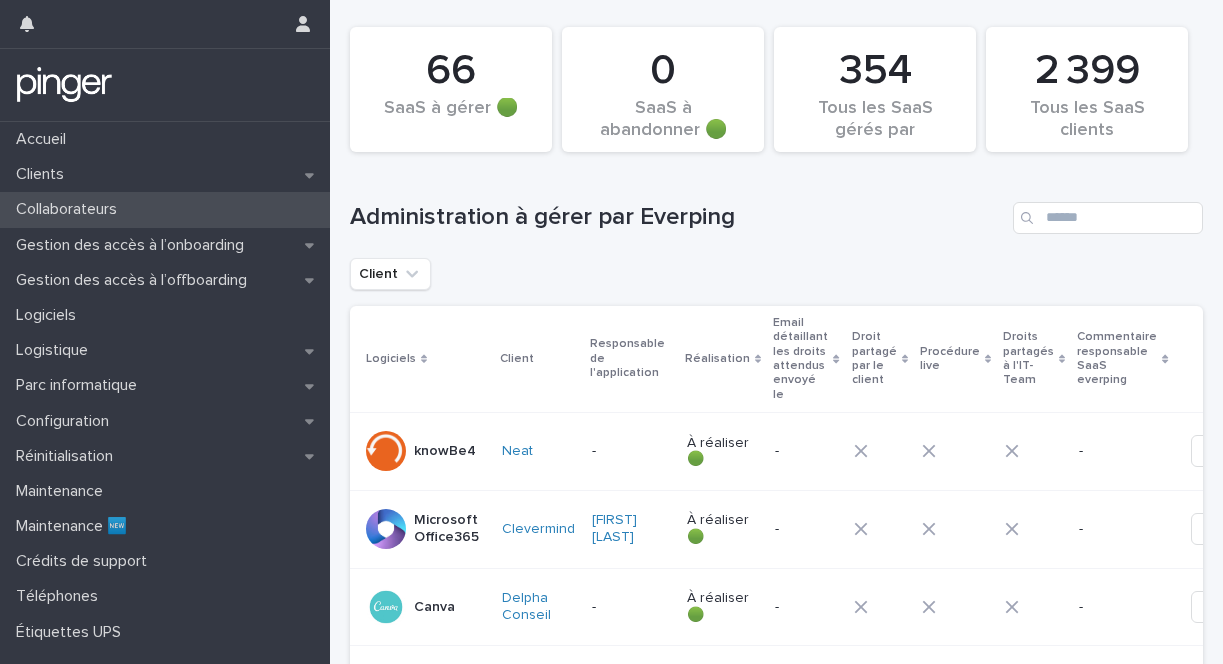 click on "Collaborateurs" at bounding box center [165, 209] 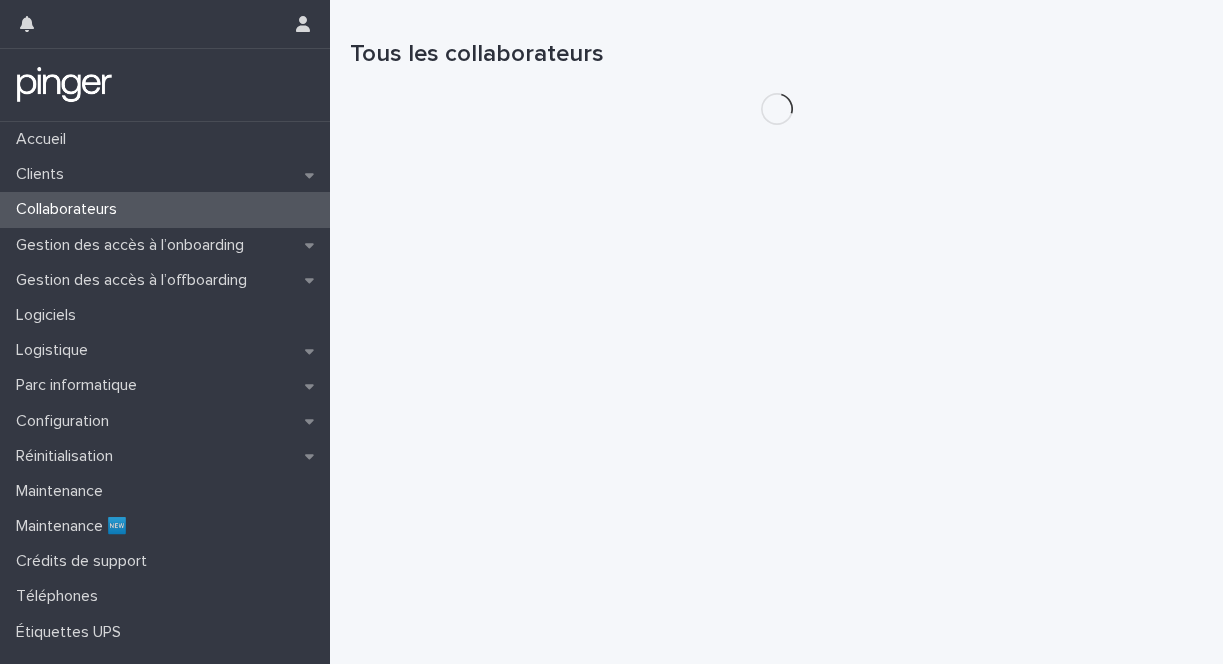 scroll, scrollTop: 0, scrollLeft: 0, axis: both 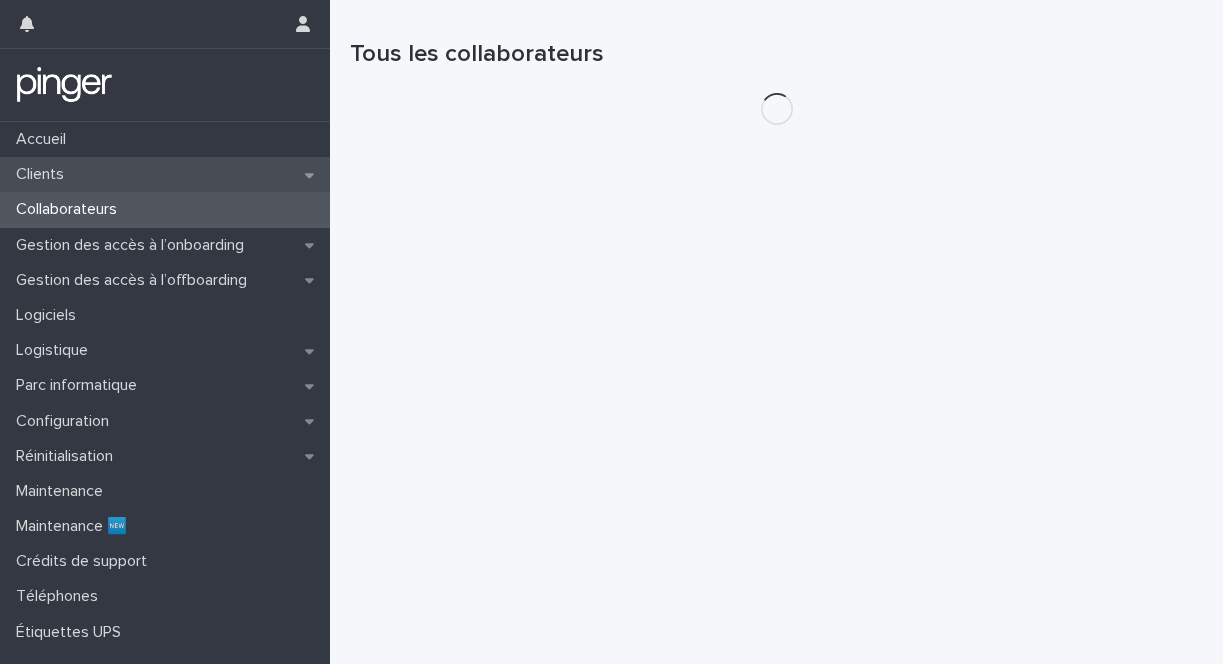 click on "Clients" at bounding box center (165, 174) 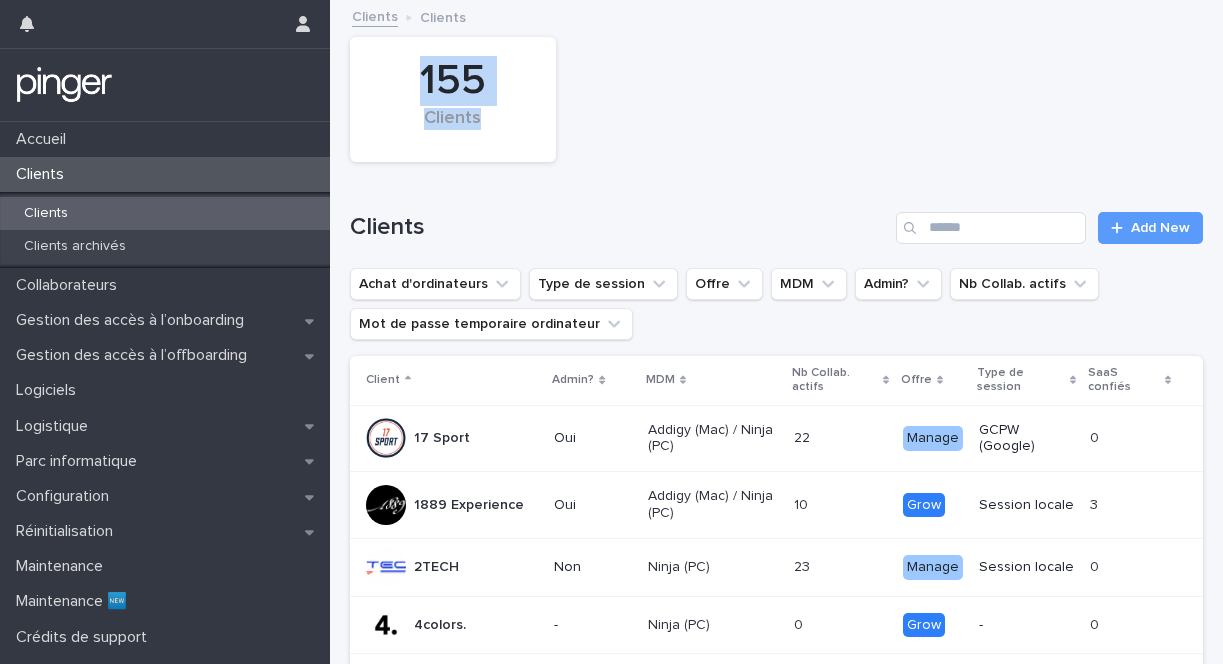 drag, startPoint x: 508, startPoint y: 117, endPoint x: 416, endPoint y: 83, distance: 98.0816 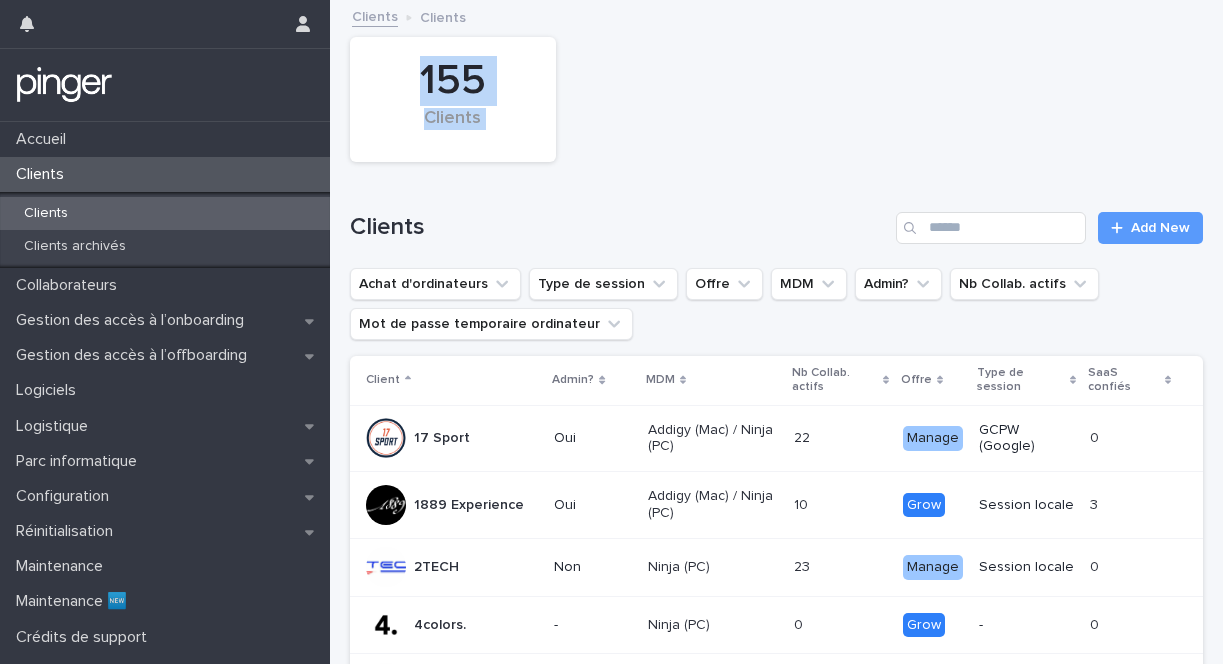 drag, startPoint x: 415, startPoint y: 83, endPoint x: 495, endPoint y: 113, distance: 85.44004 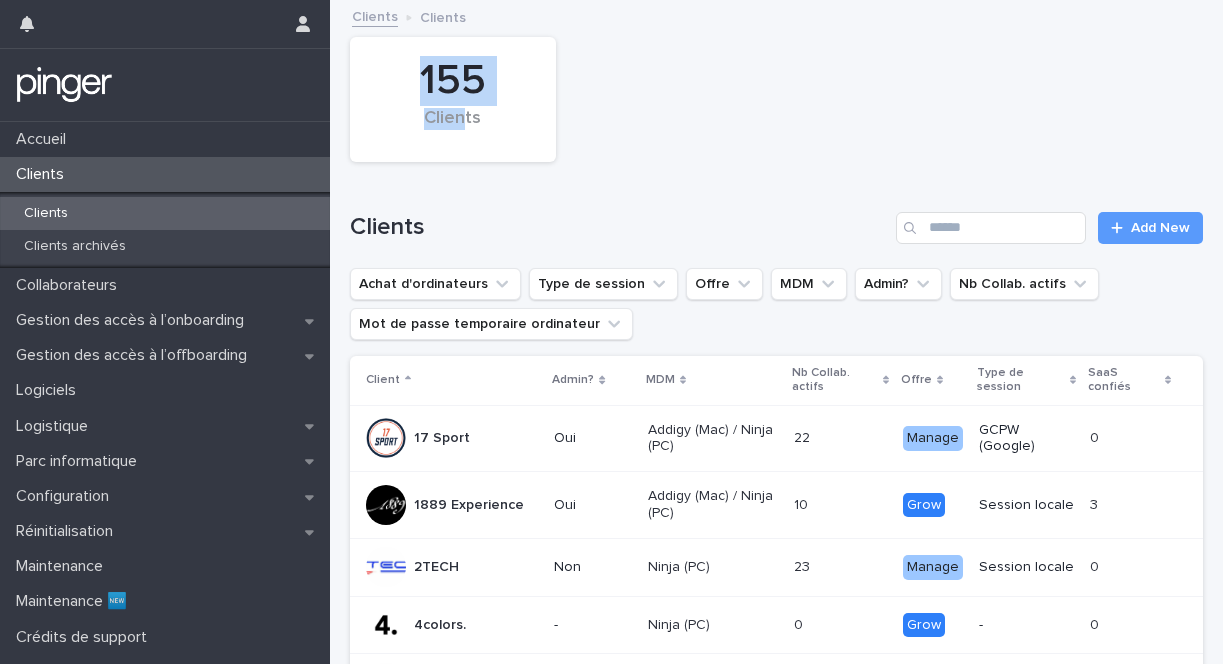 drag, startPoint x: 461, startPoint y: 121, endPoint x: 413, endPoint y: 90, distance: 57.14018 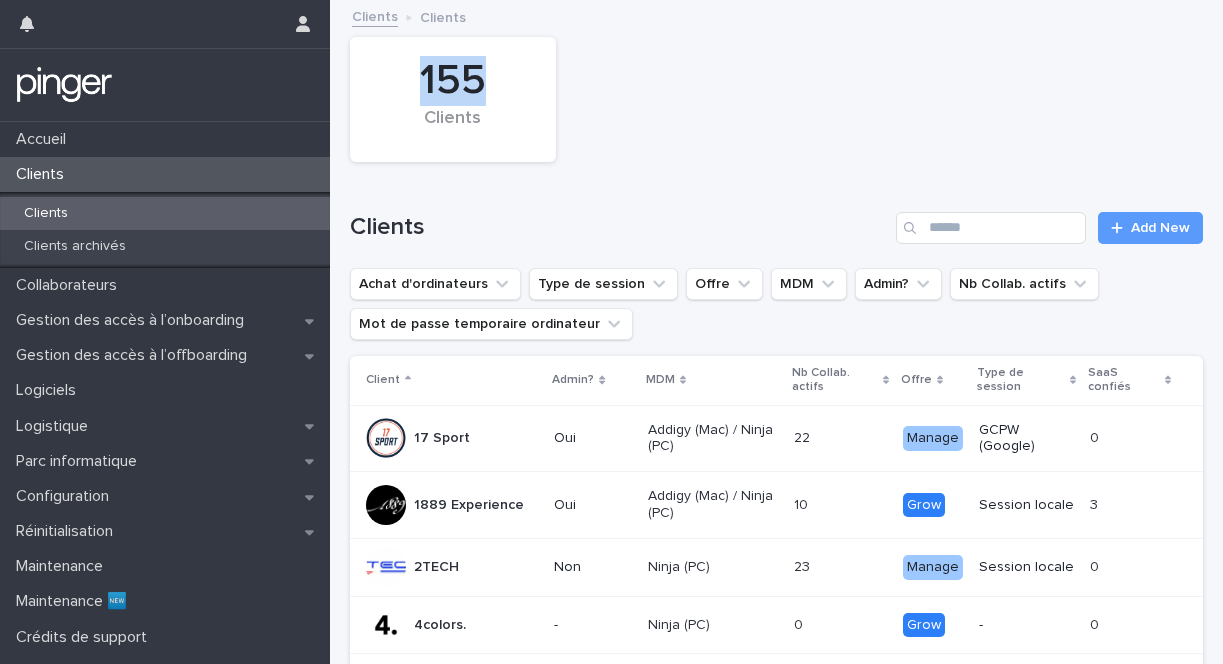 drag, startPoint x: 424, startPoint y: 81, endPoint x: 482, endPoint y: 95, distance: 59.665737 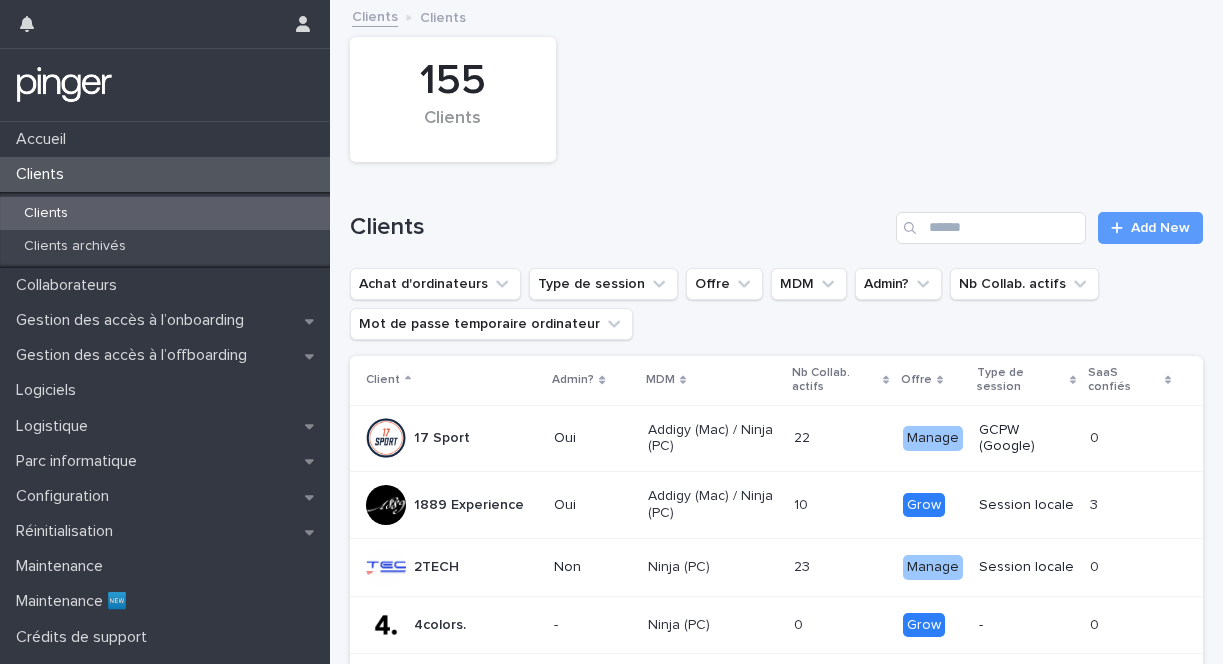 click on "155" at bounding box center [453, 81] 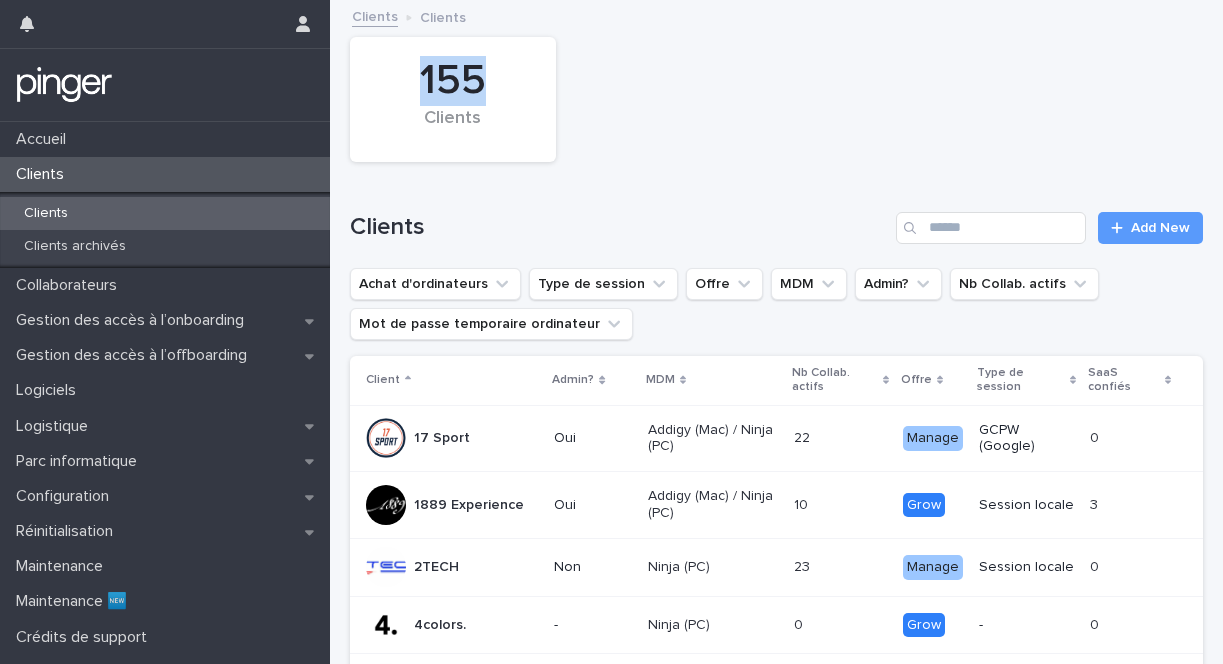 click on "155" at bounding box center [453, 81] 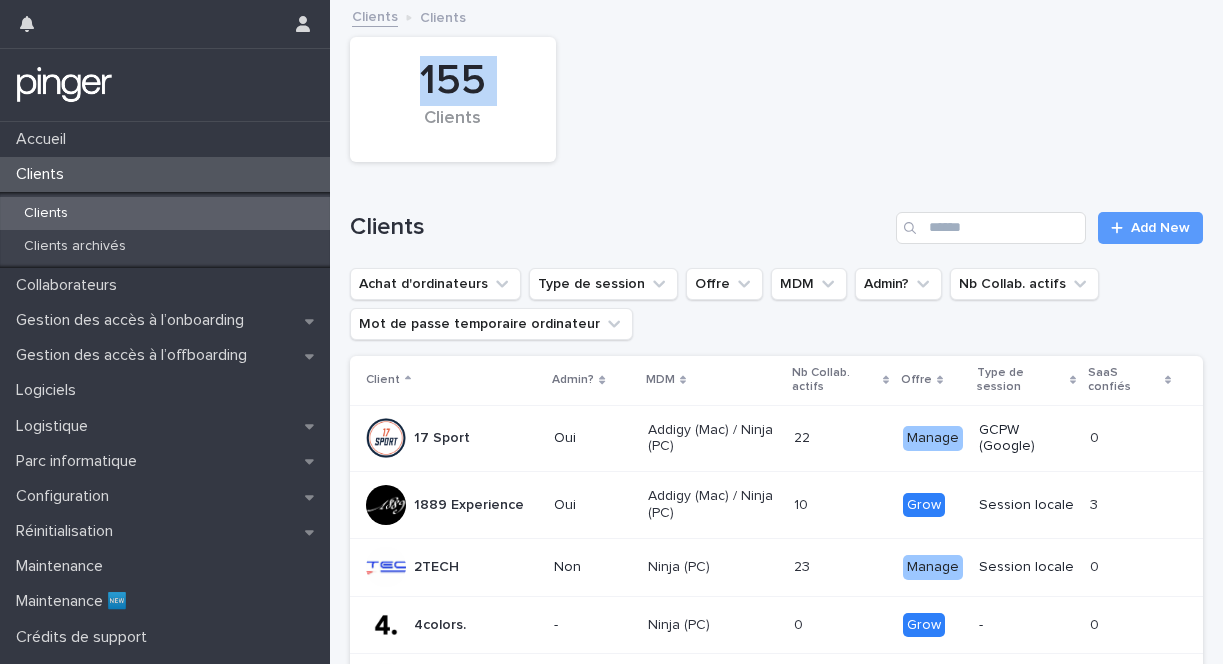 click on "155" at bounding box center [453, 81] 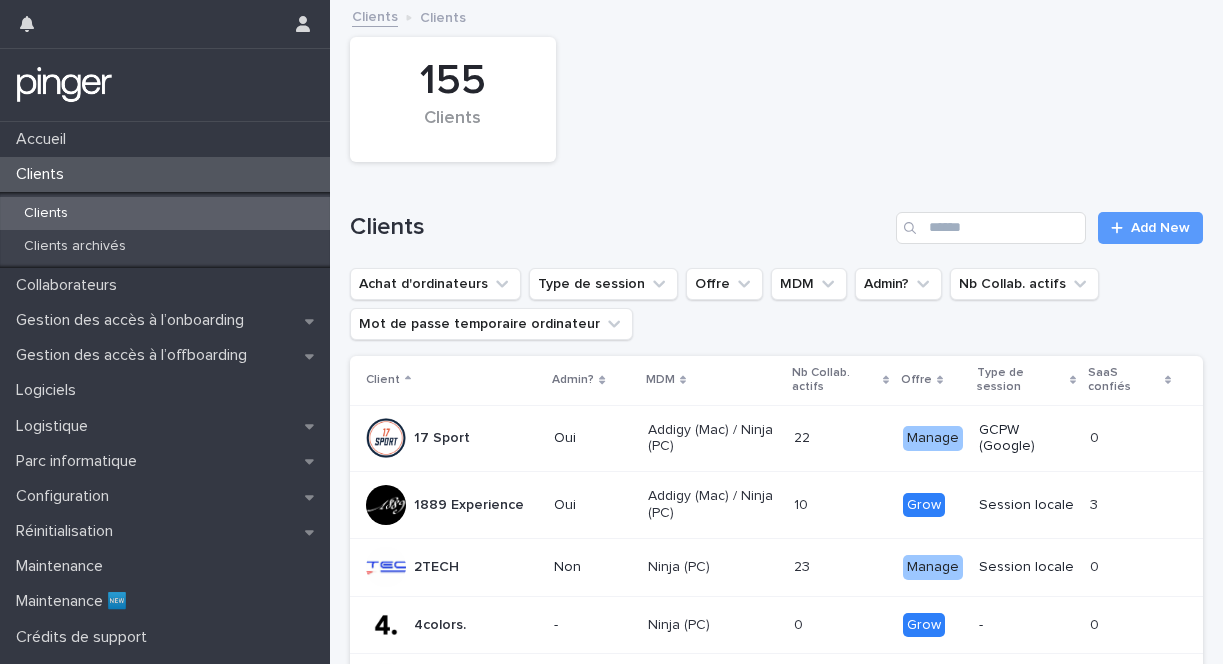 click on "Clients" at bounding box center [453, 129] 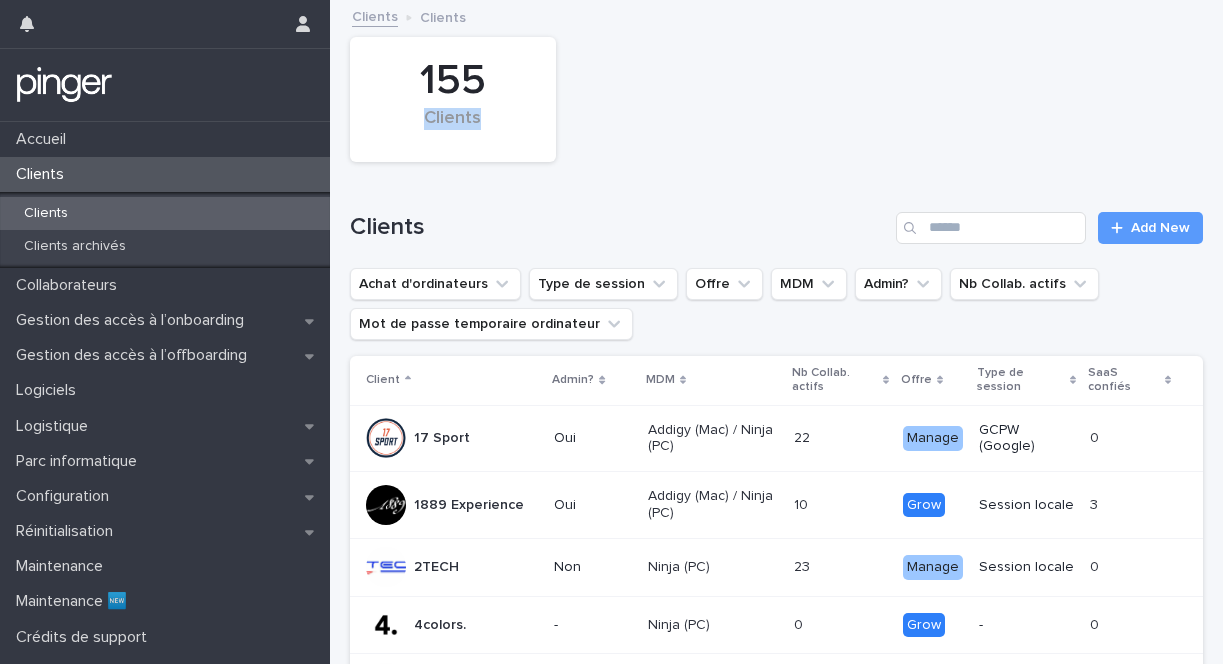 click on "Clients" at bounding box center (453, 129) 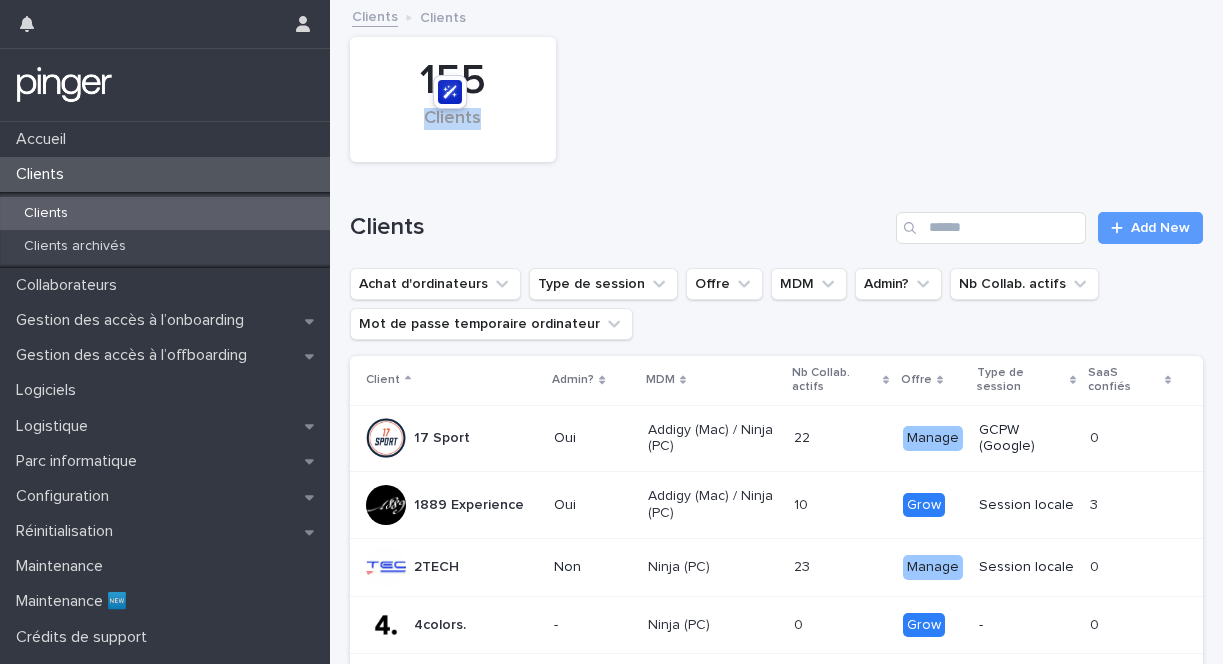 click on "Clients" at bounding box center [453, 129] 